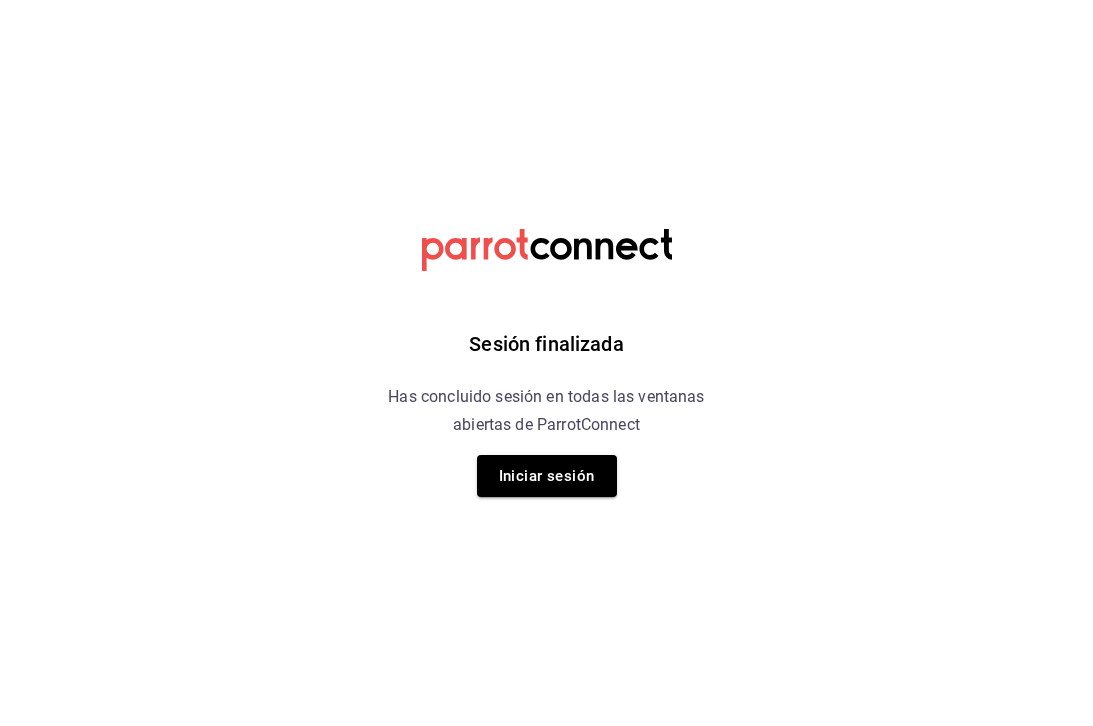 scroll, scrollTop: 0, scrollLeft: 0, axis: both 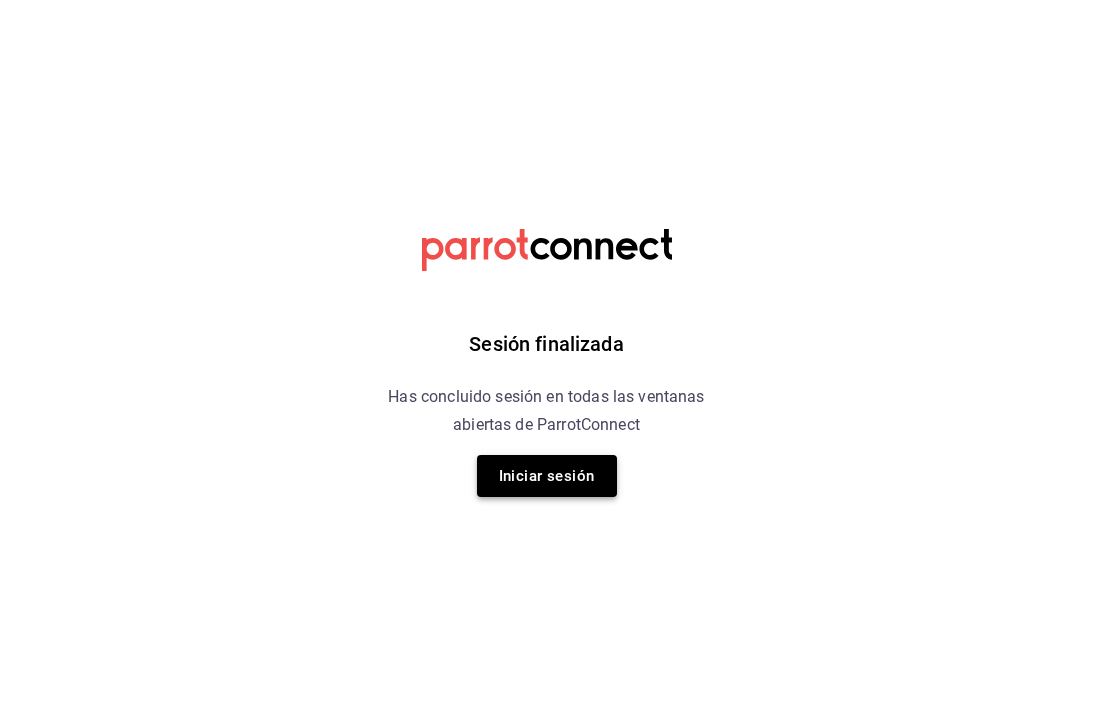 click on "Iniciar sesión" at bounding box center [547, 476] 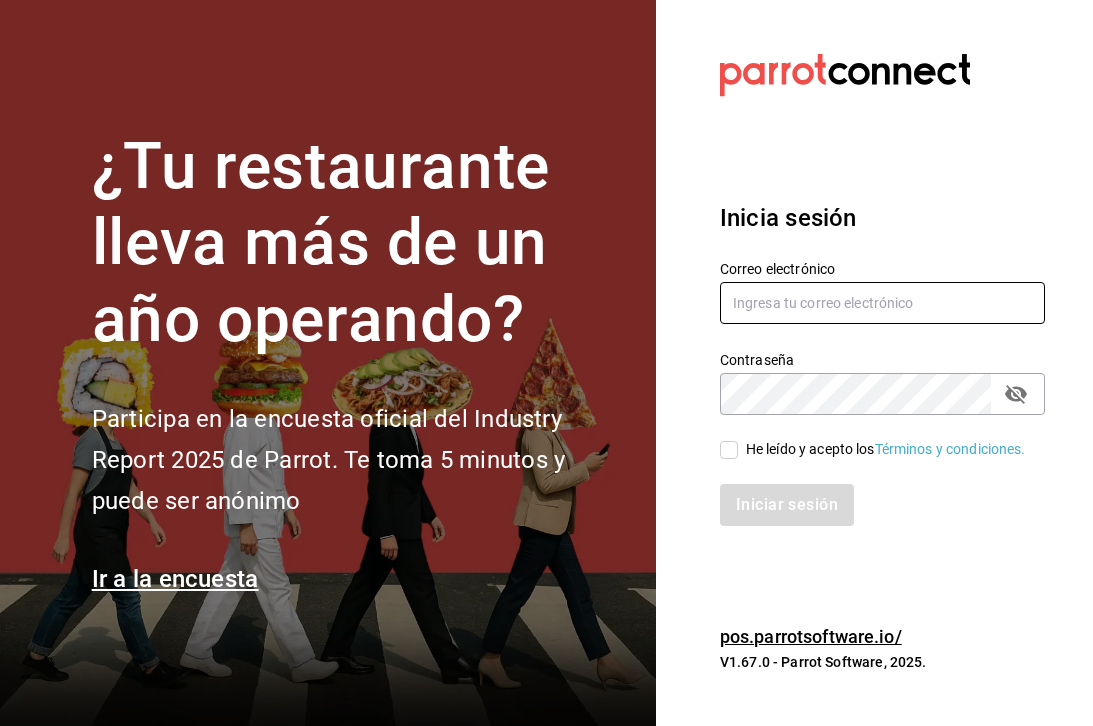 type on "jennydow13@gmail.com" 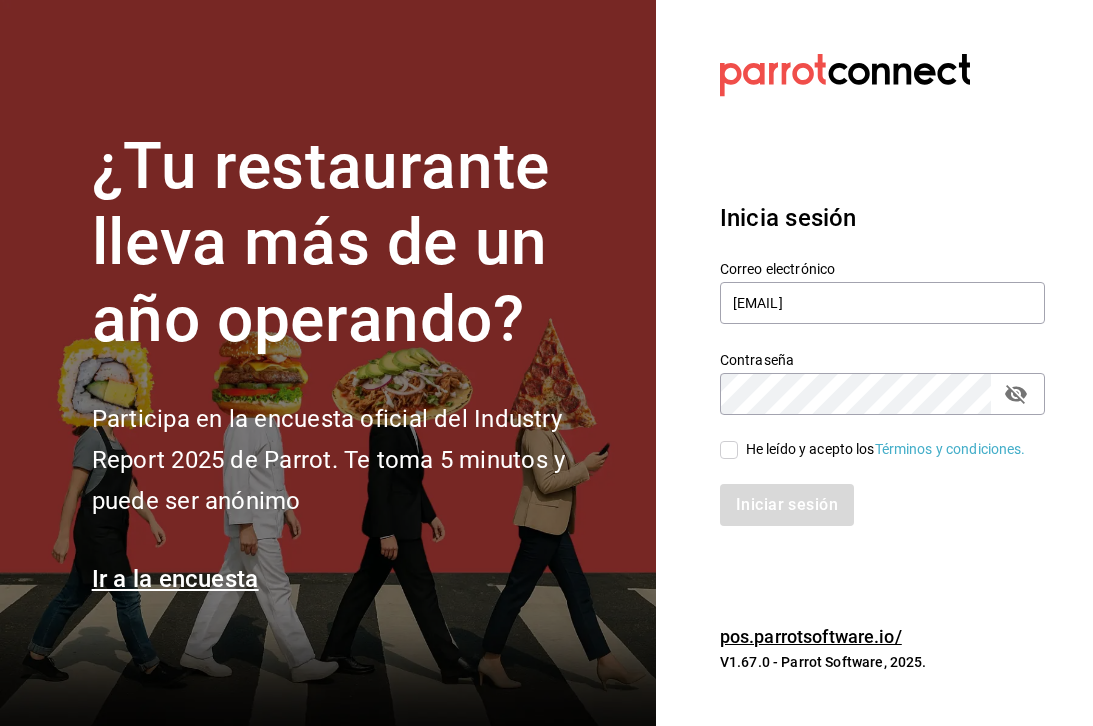 click on "He leído y acepto los  Términos y condiciones." at bounding box center [729, 450] 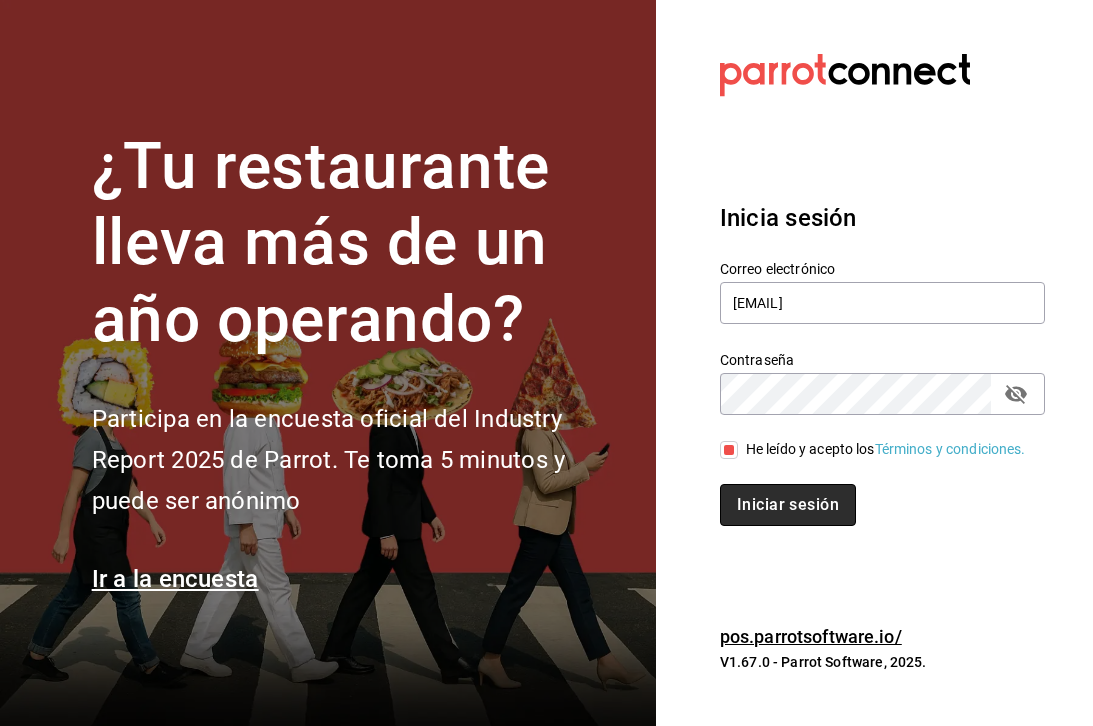 click on "Iniciar sesión" at bounding box center (788, 505) 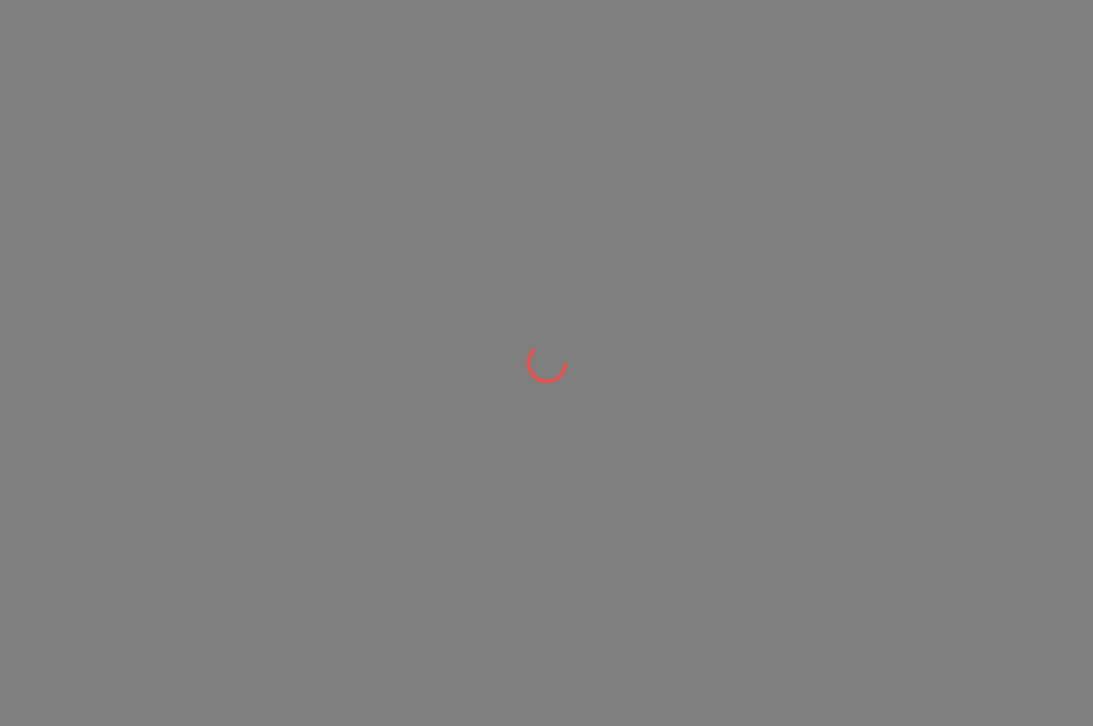 scroll, scrollTop: 0, scrollLeft: 0, axis: both 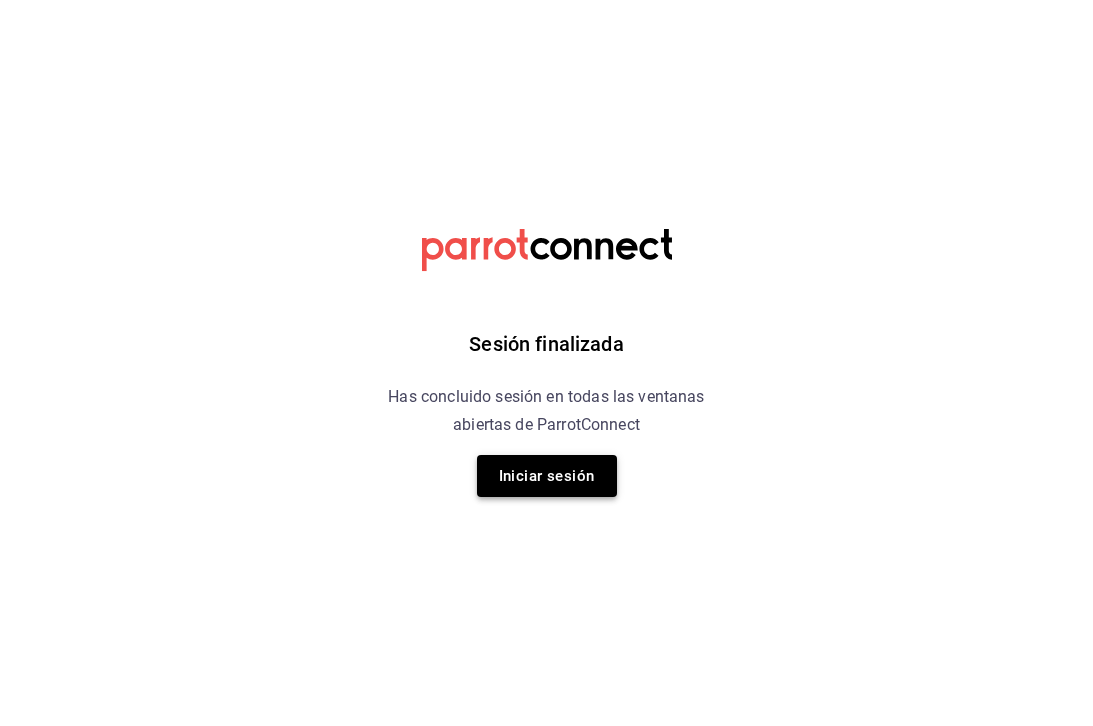 click on "Iniciar sesión" at bounding box center [547, 476] 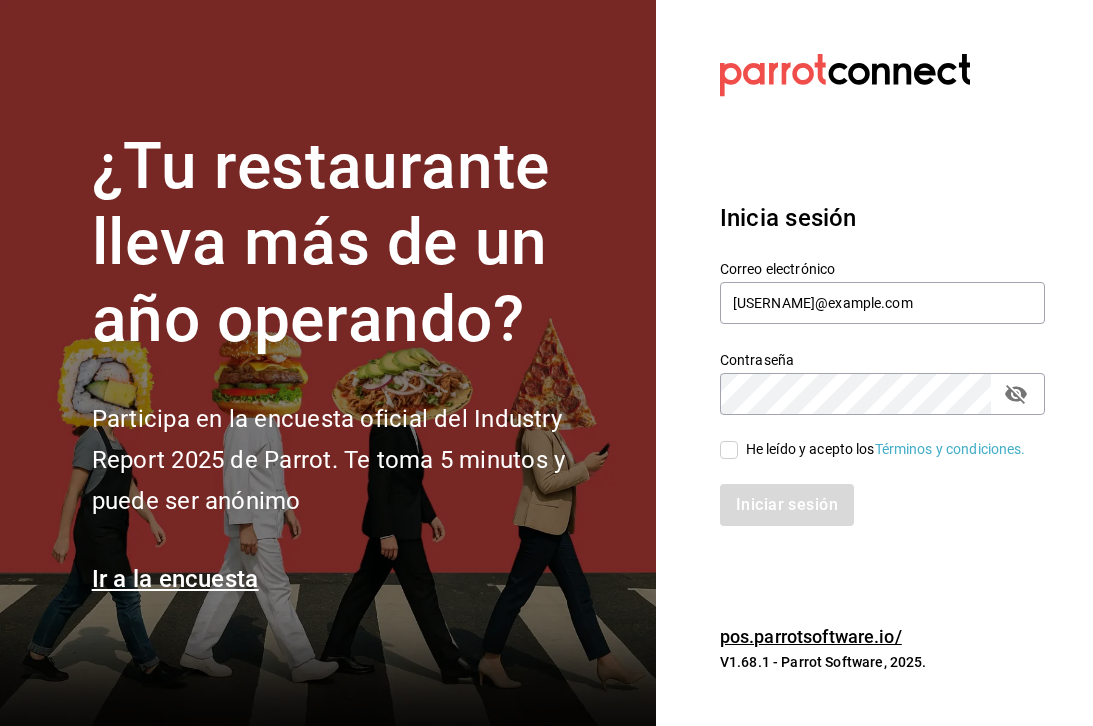click on "He leído y acepto los  Términos y condiciones." at bounding box center (870, 438) 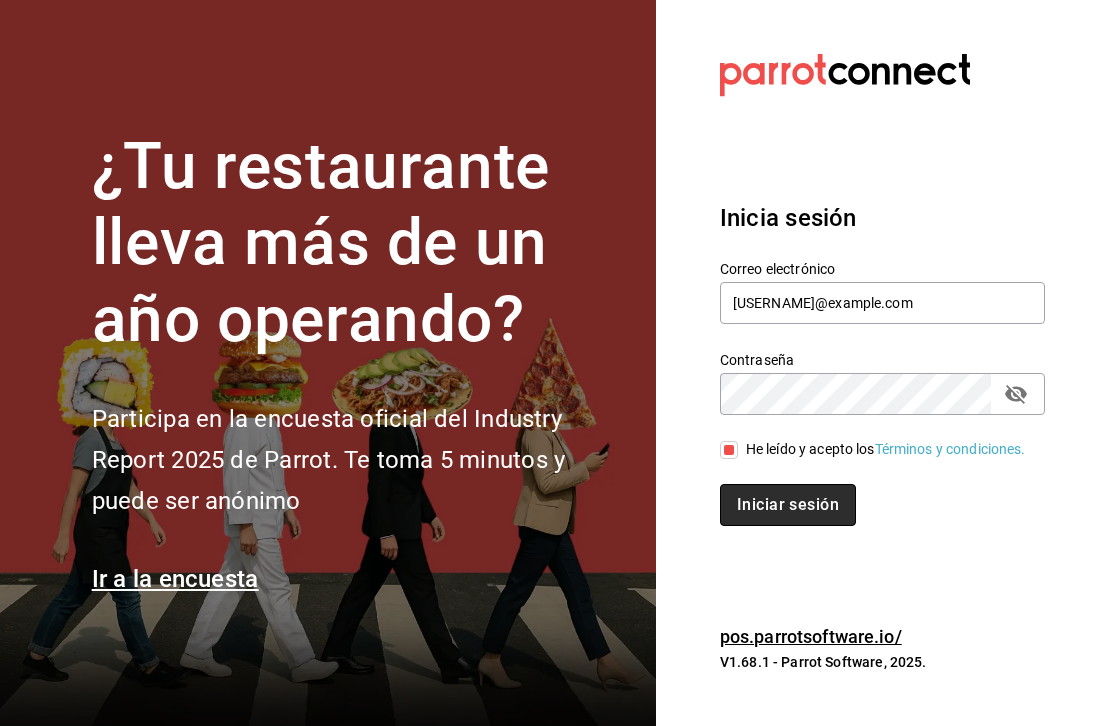 click on "Iniciar sesión" at bounding box center (788, 505) 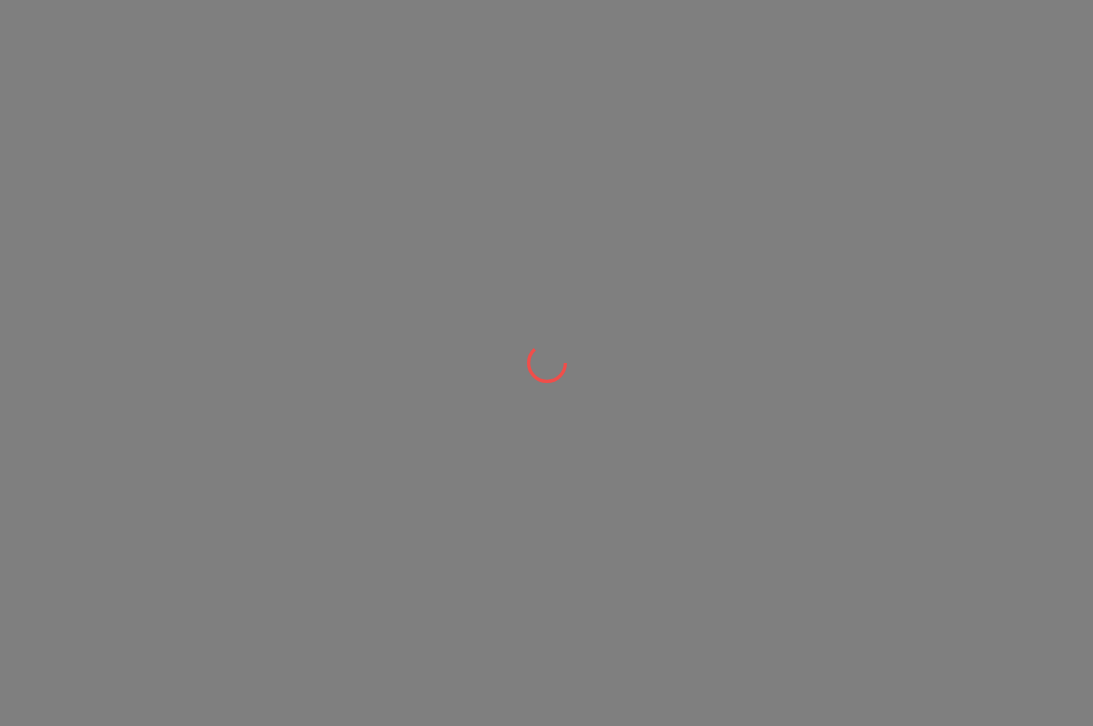 scroll, scrollTop: 0, scrollLeft: 0, axis: both 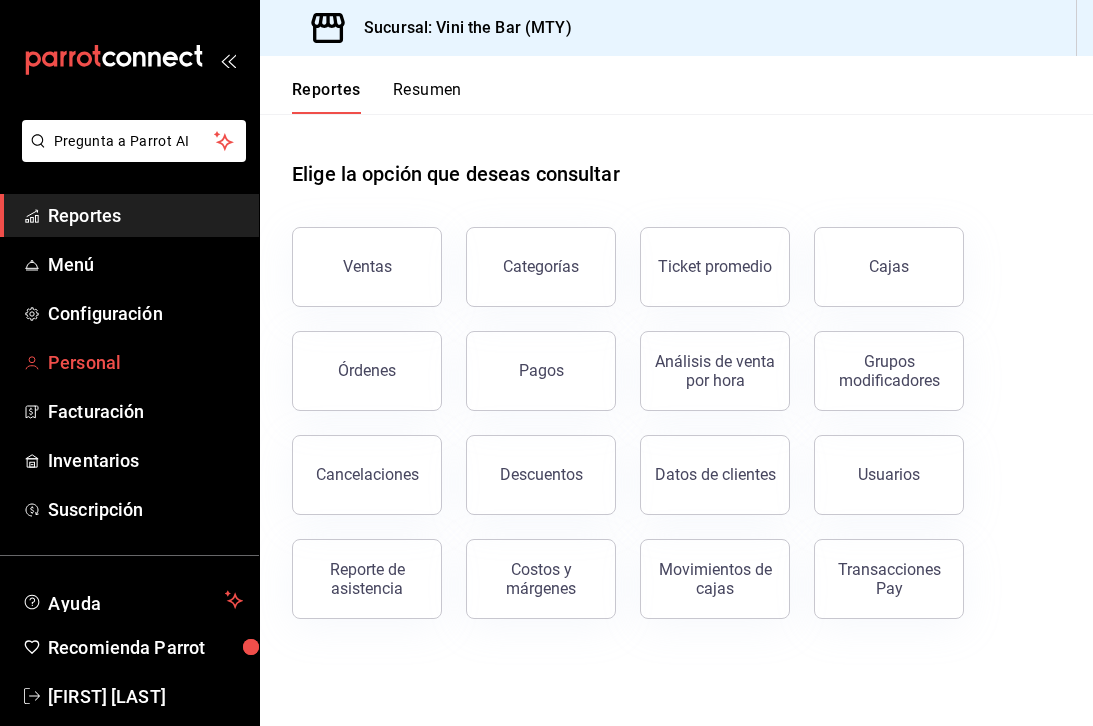 click on "Personal" at bounding box center (145, 362) 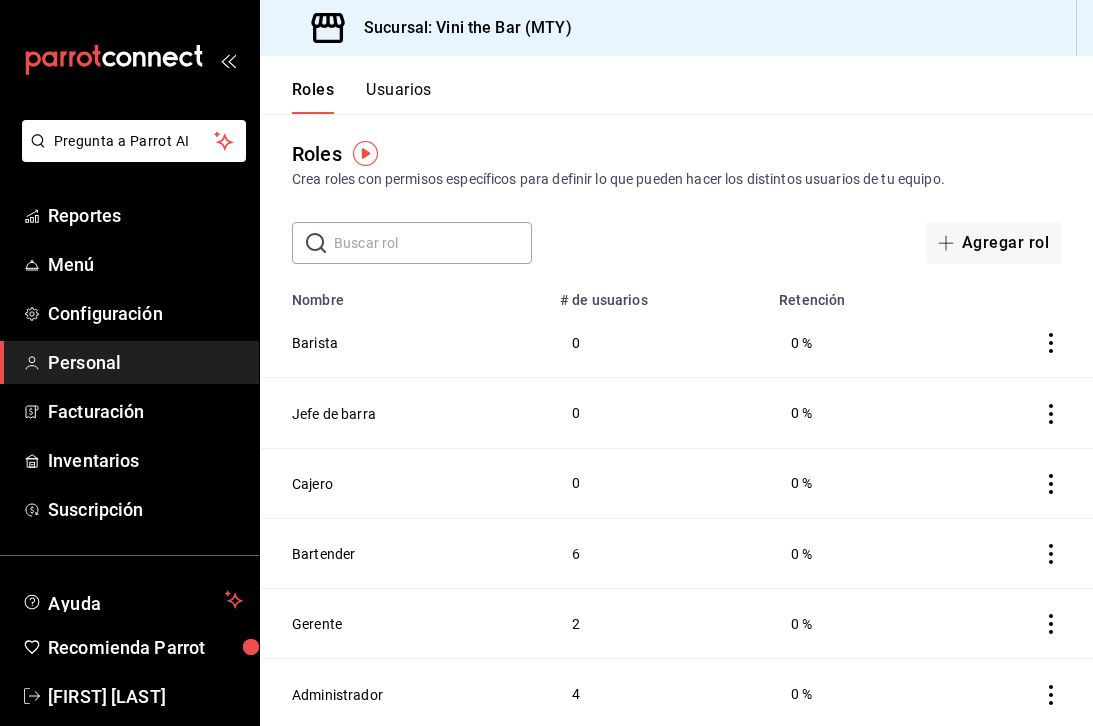 scroll, scrollTop: 0, scrollLeft: 0, axis: both 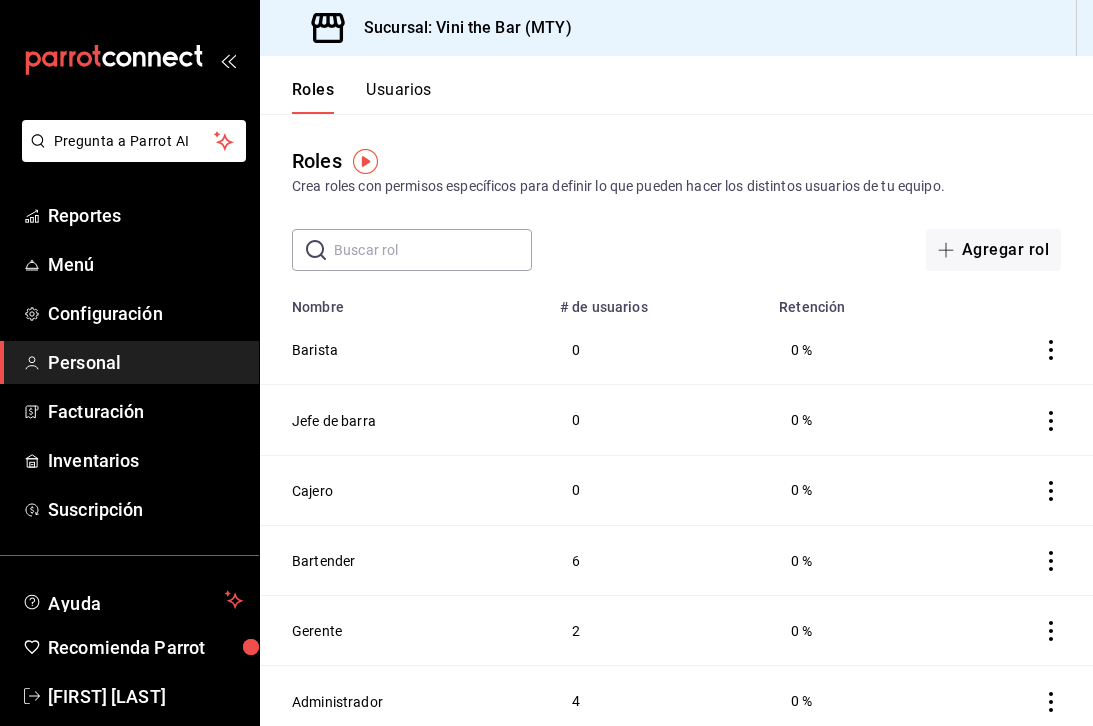 click on "Usuarios" at bounding box center [399, 97] 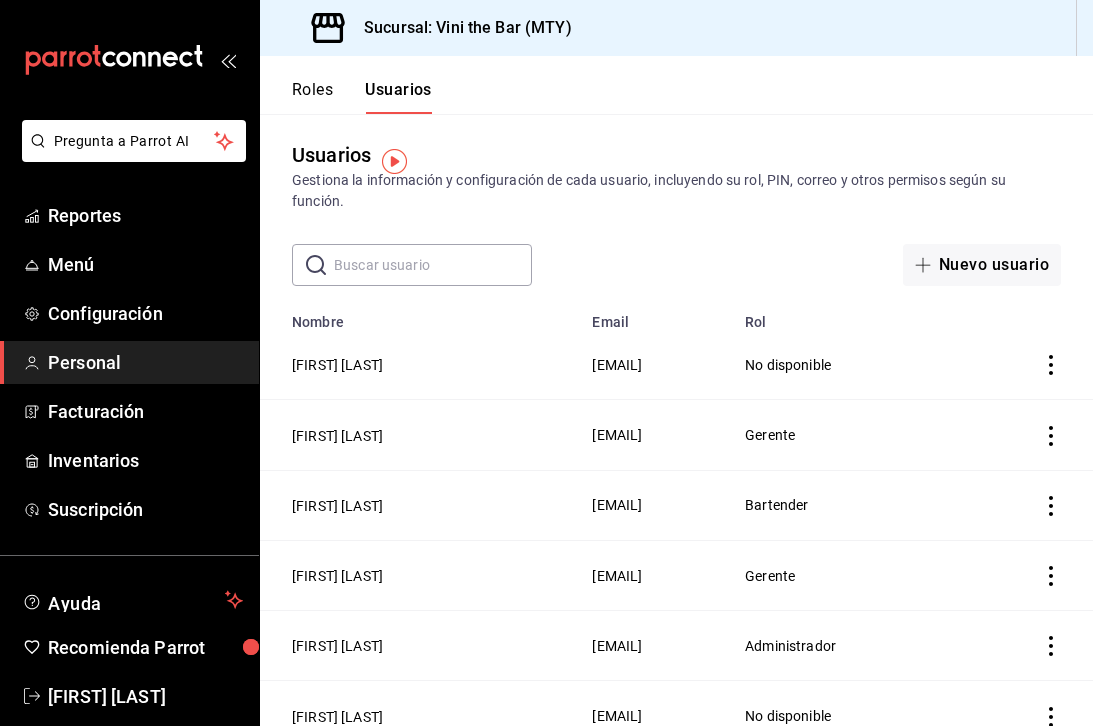 scroll, scrollTop: 0, scrollLeft: 0, axis: both 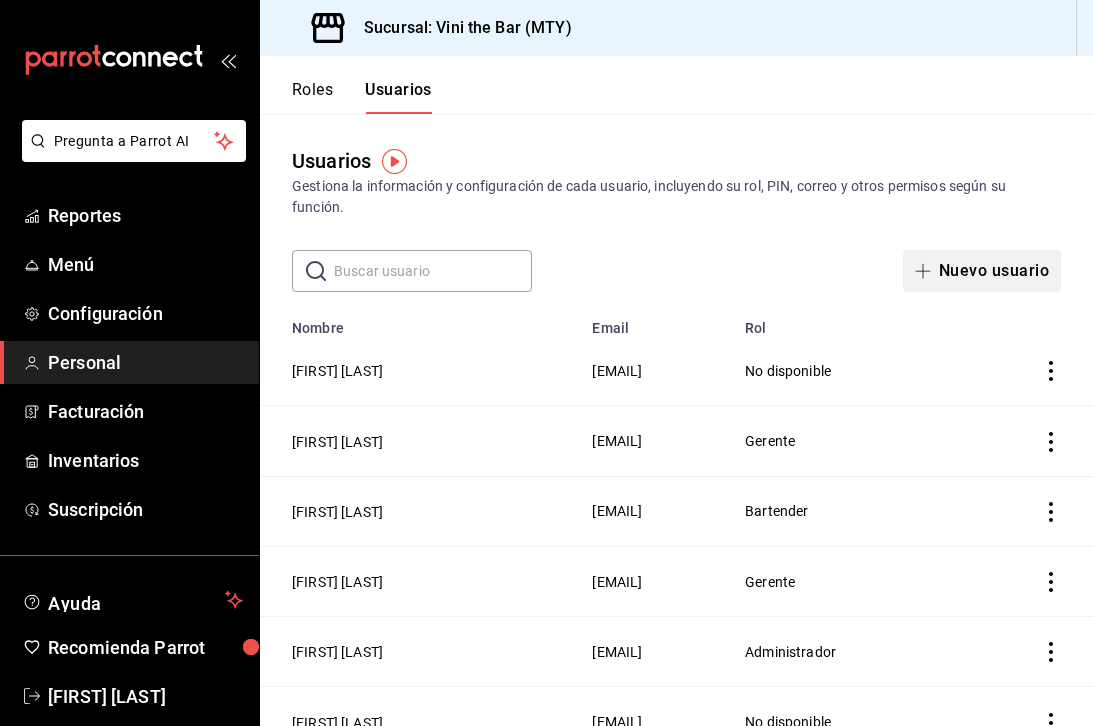 click on "Nuevo usuario" at bounding box center [982, 271] 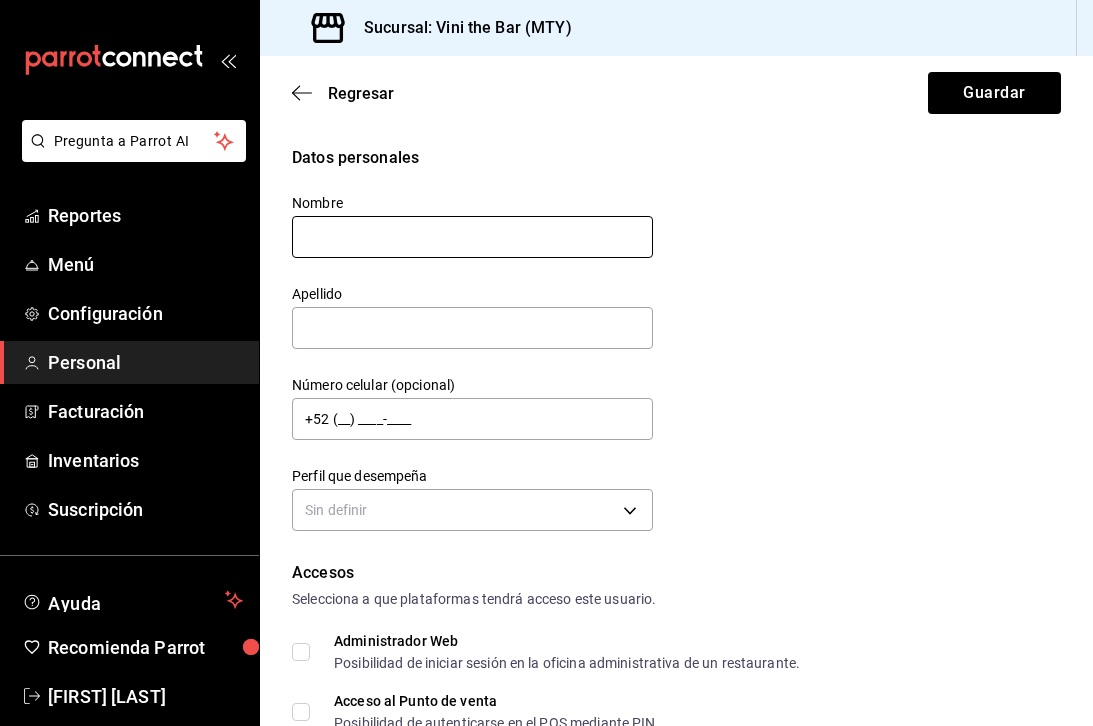 click at bounding box center (472, 237) 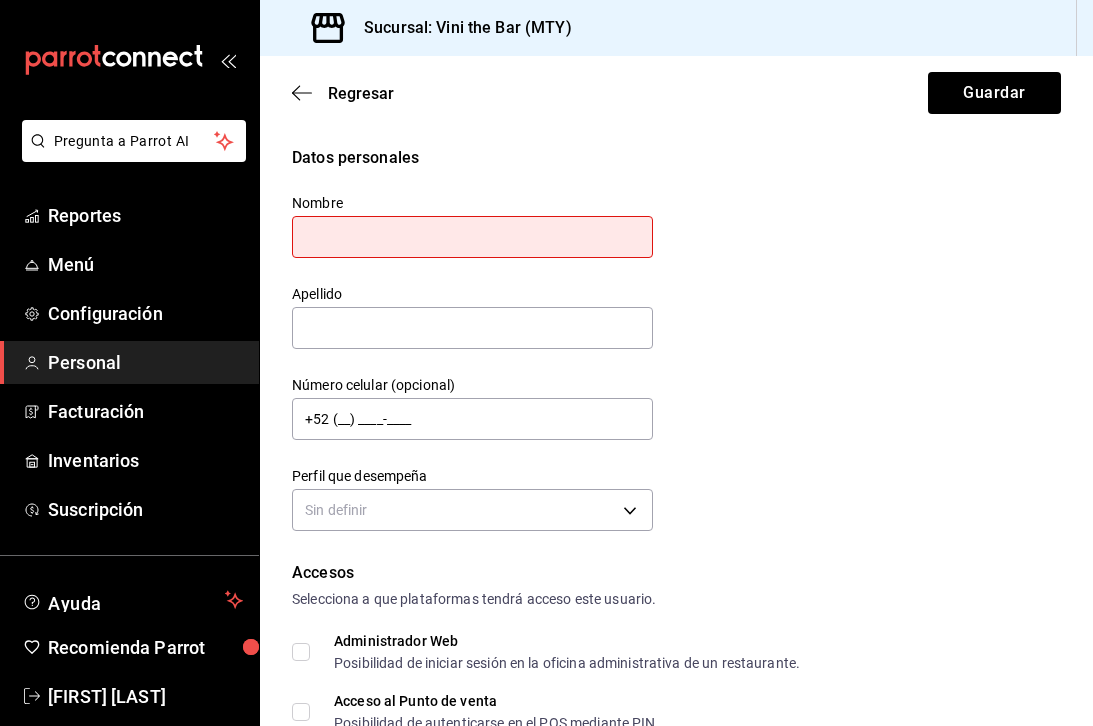 click on "Número celular (opcional) +52 (__) ____-____" at bounding box center (472, 409) 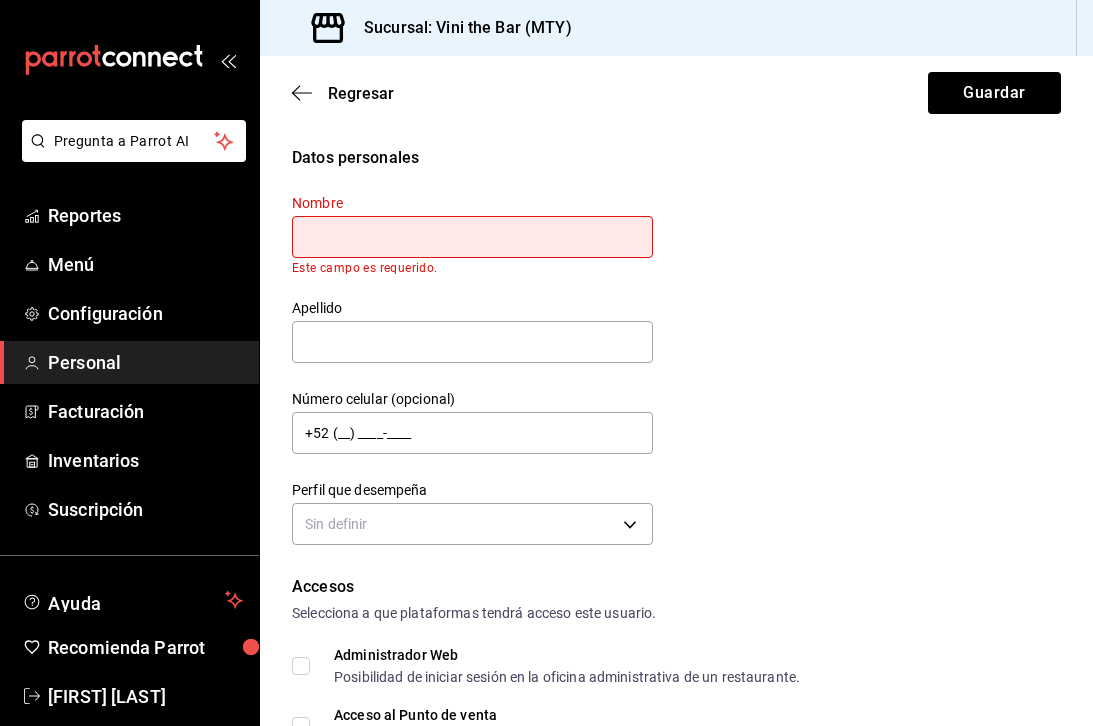 click at bounding box center [472, 237] 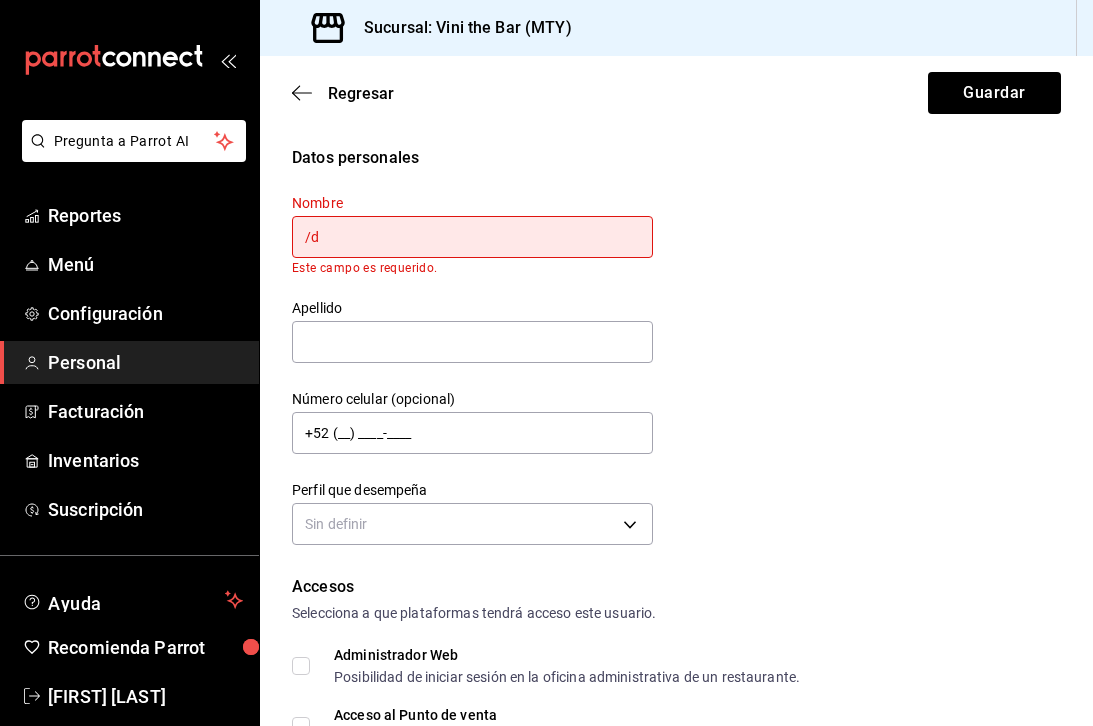 type on "/" 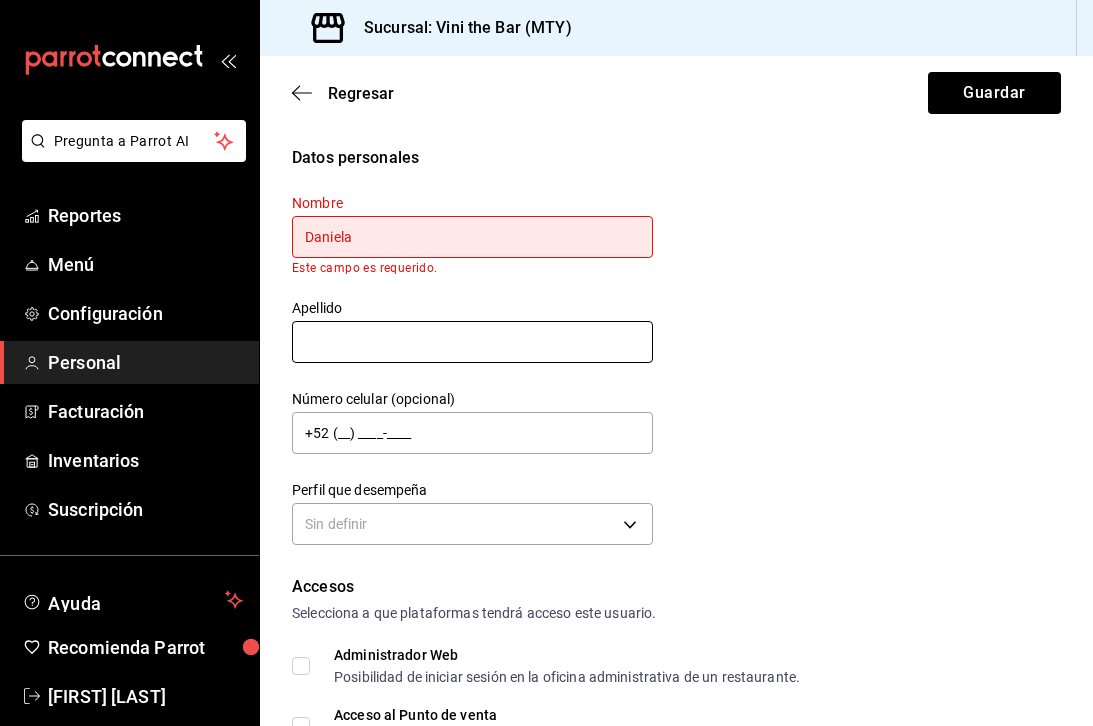 type on "Daniela" 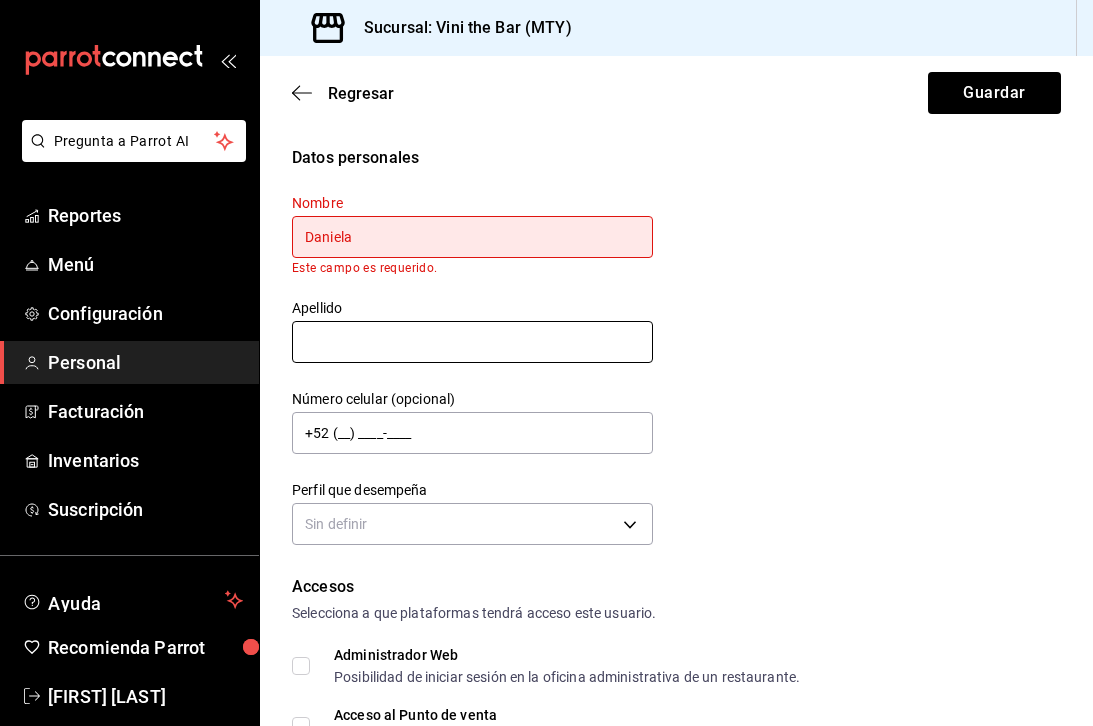 click at bounding box center [472, 342] 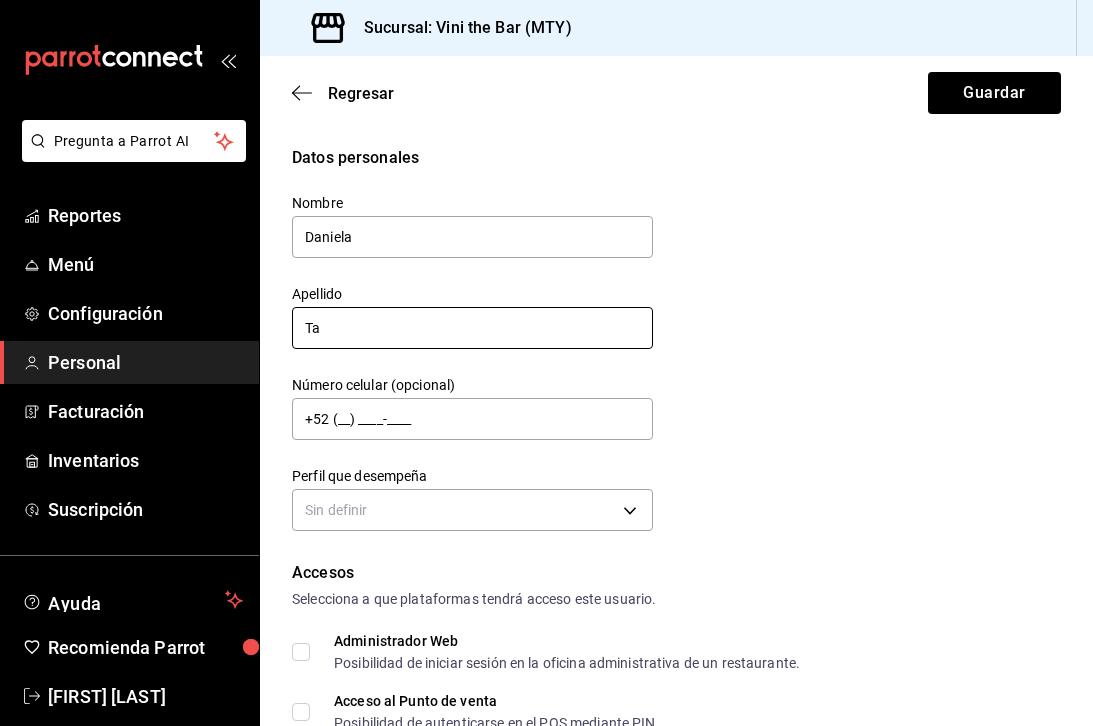 type on "T" 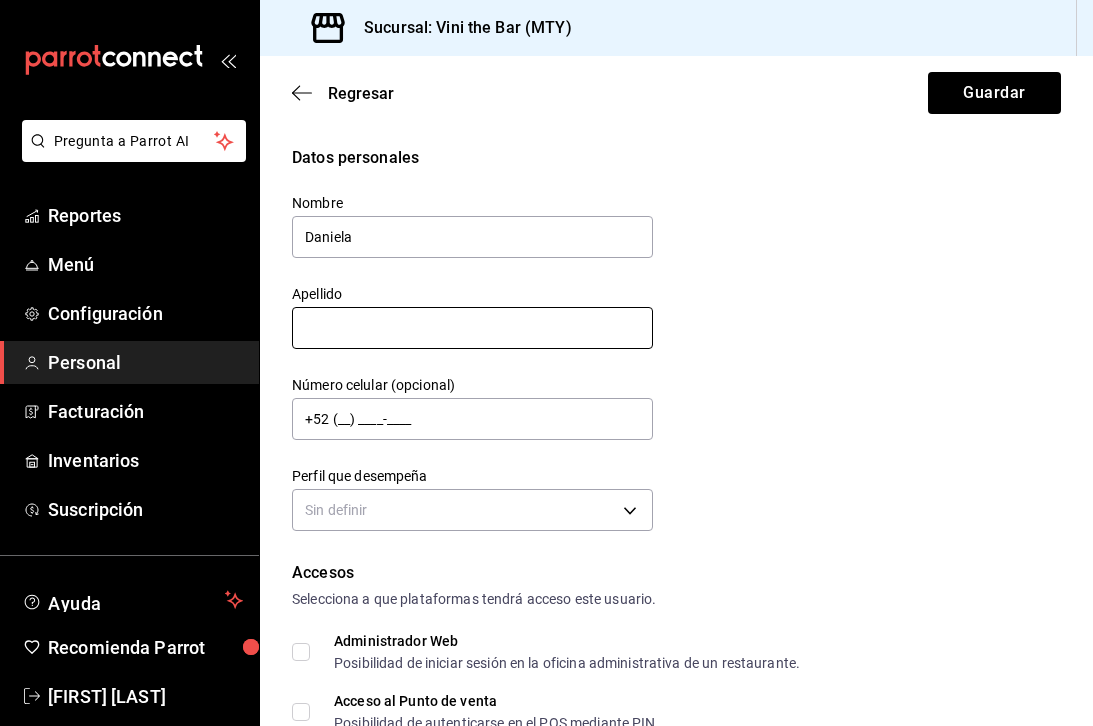 type on "t" 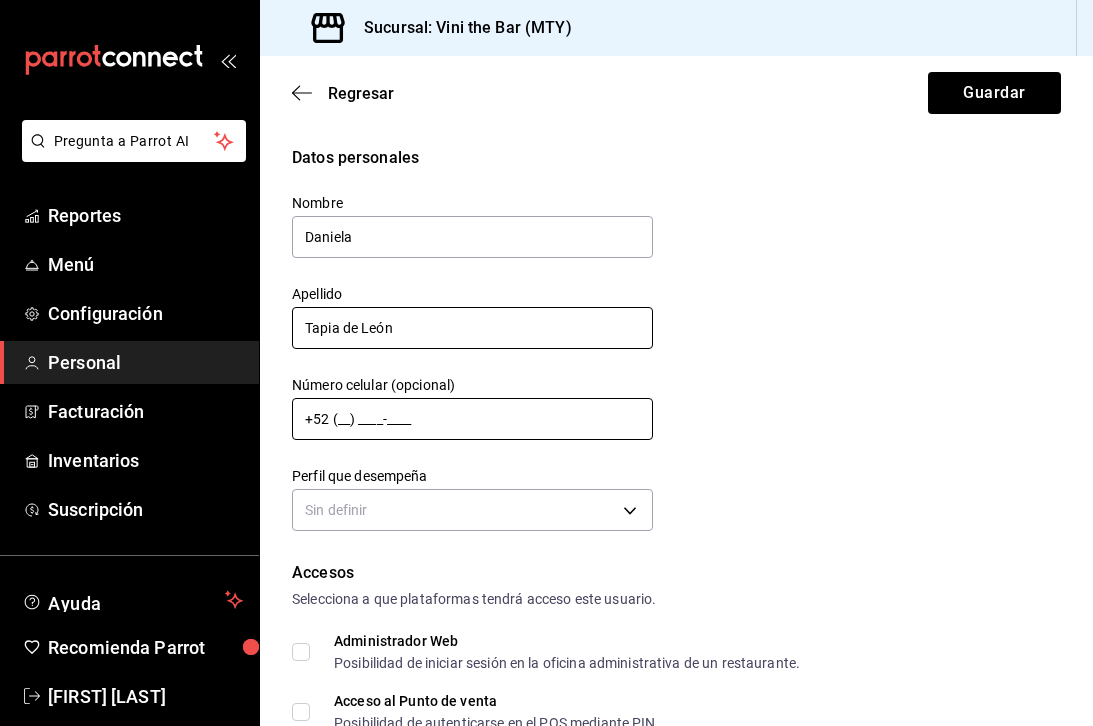 type on "Tapia de León" 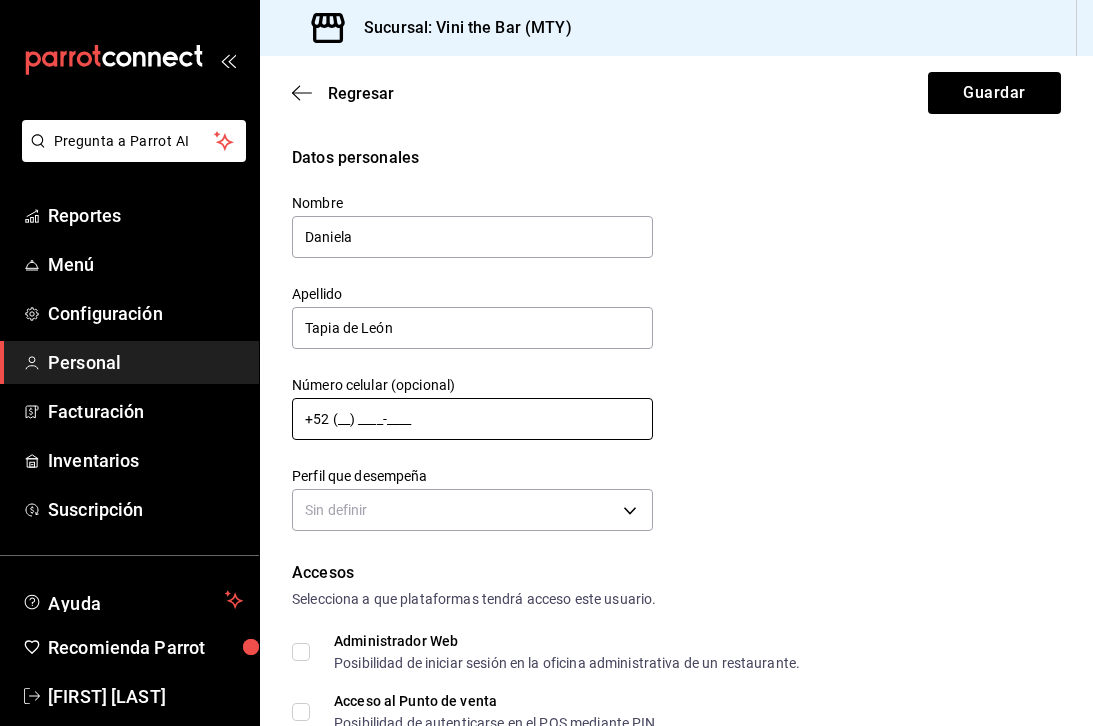 click on "+52 (__) ____-____" at bounding box center (472, 419) 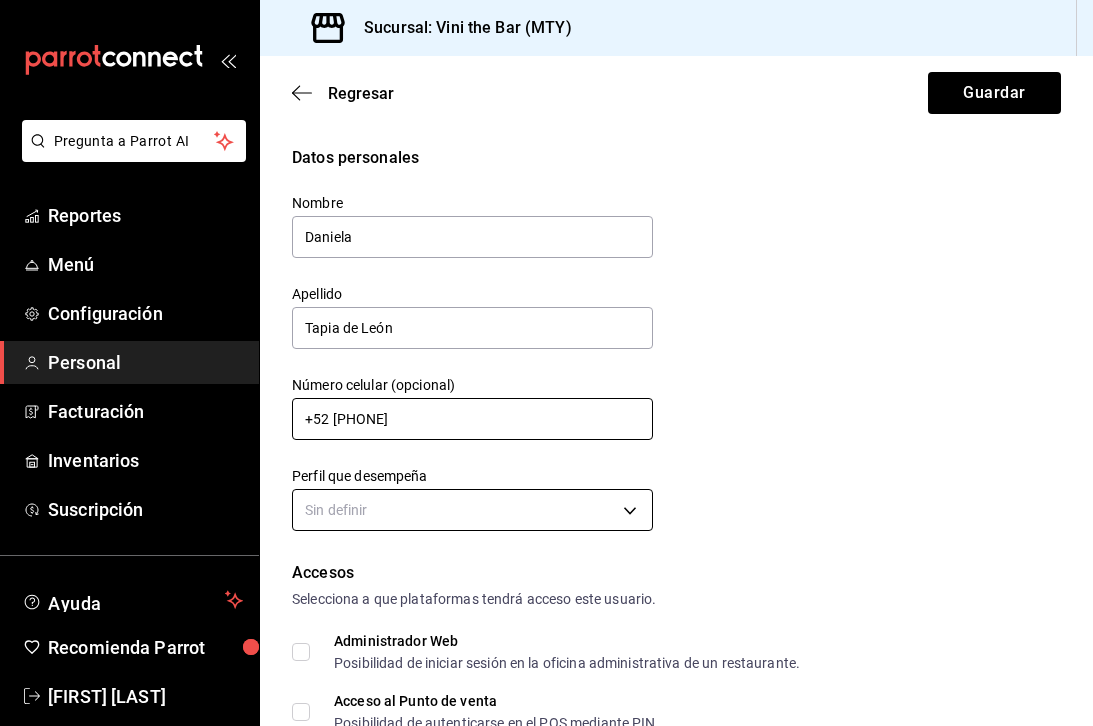 type on "+52 [PHONE]" 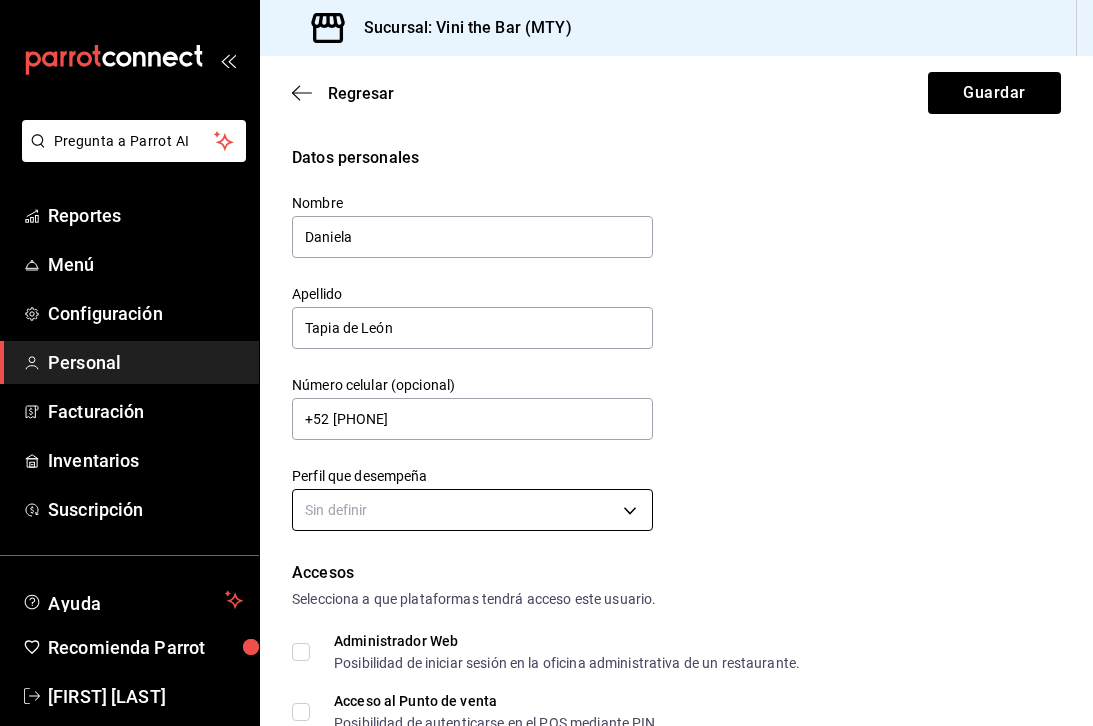 click on "Pregunta a Parrot AI Reportes   Menú   Configuración   Personal   Facturación   Inventarios   Suscripción   Ayuda Recomienda Parrot   Jenny Downey   Sugerir nueva función   Sucursal: Vini the Bar (MTY) Regresar Guardar Datos personales Nombre Daniela Apellido Tapia de León Número celular (opcional) +52 [PHONE] Perfil que desempeña Sin definir Accesos Selecciona a que plataformas tendrá acceso este usuario. Administrador Web Posibilidad de iniciar sesión en la oficina administrativa de un restaurante.  Acceso al Punto de venta Posibilidad de autenticarse en el POS mediante PIN.  Iniciar sesión en terminal (correo electrónico o QR) Los usuarios podrán iniciar sesión y aceptar términos y condiciones en la terminal. Acceso uso de terminal Los usuarios podrán acceder y utilizar la terminal para visualizar y procesar pagos de sus órdenes. Correo electrónico Se volverá obligatorio al tener ciertos accesos activados. Contraseña Contraseña Repetir contraseña Repetir contraseña PIN ​" at bounding box center [546, 363] 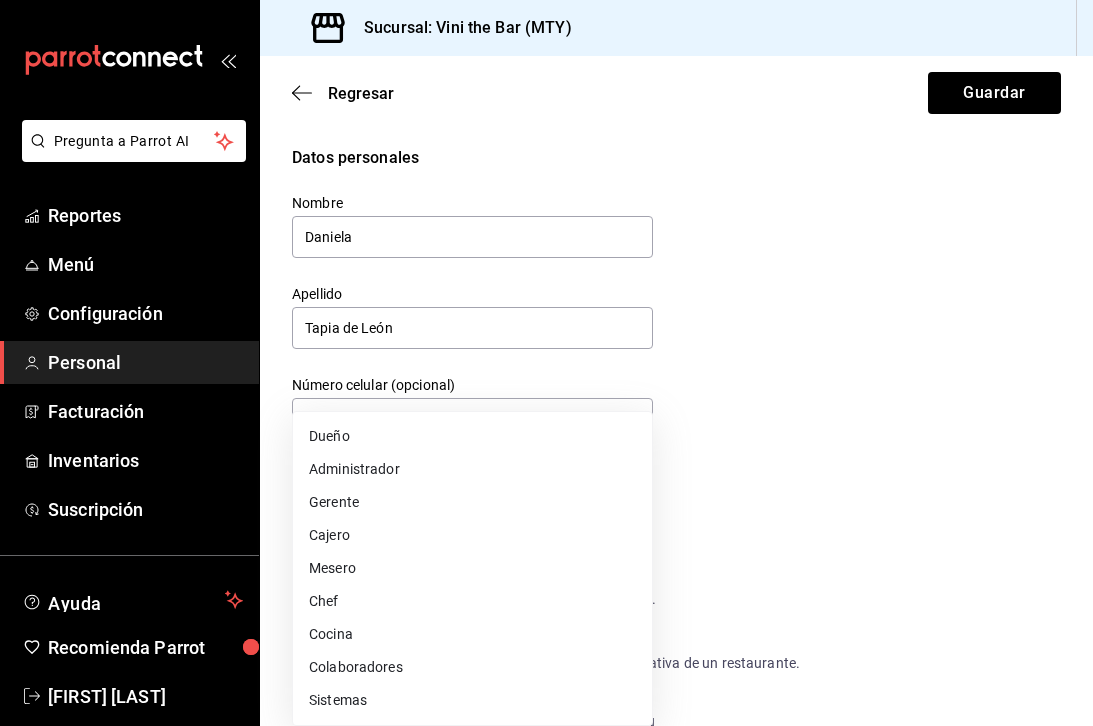 click on "Mesero" at bounding box center (472, 568) 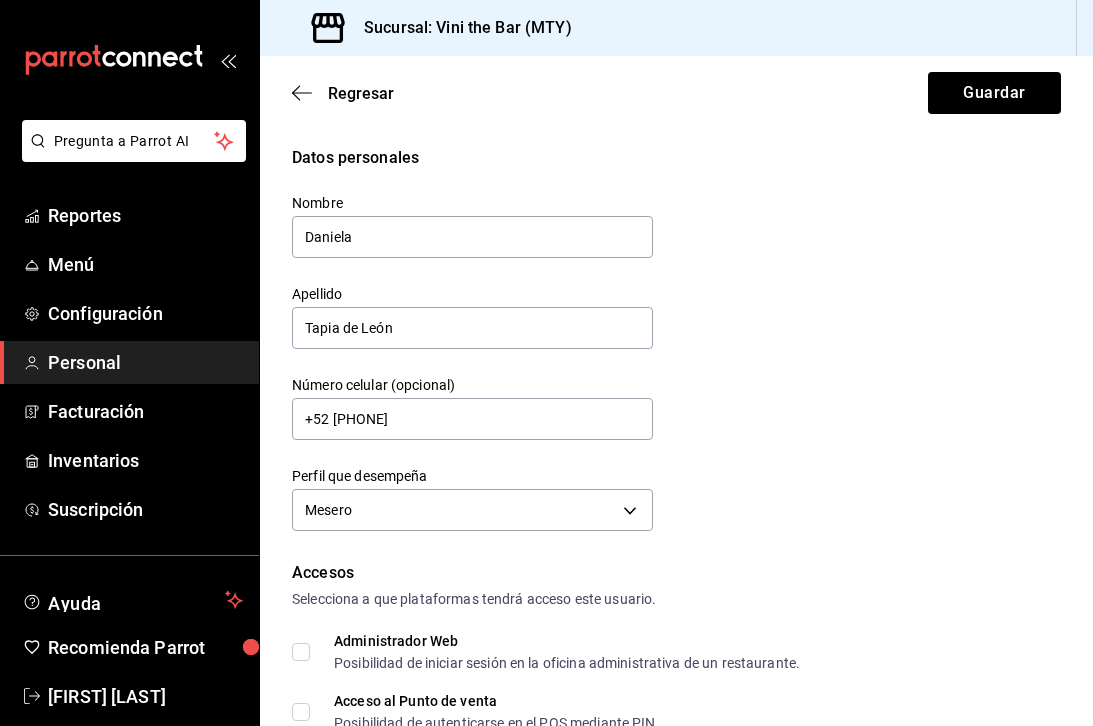 click on "Datos personales Nombre Daniela Apellido Tapia de León Número celular (opcional) +52 [PHONE] Perfil que desempeña Mesero WAITER" at bounding box center (676, 341) 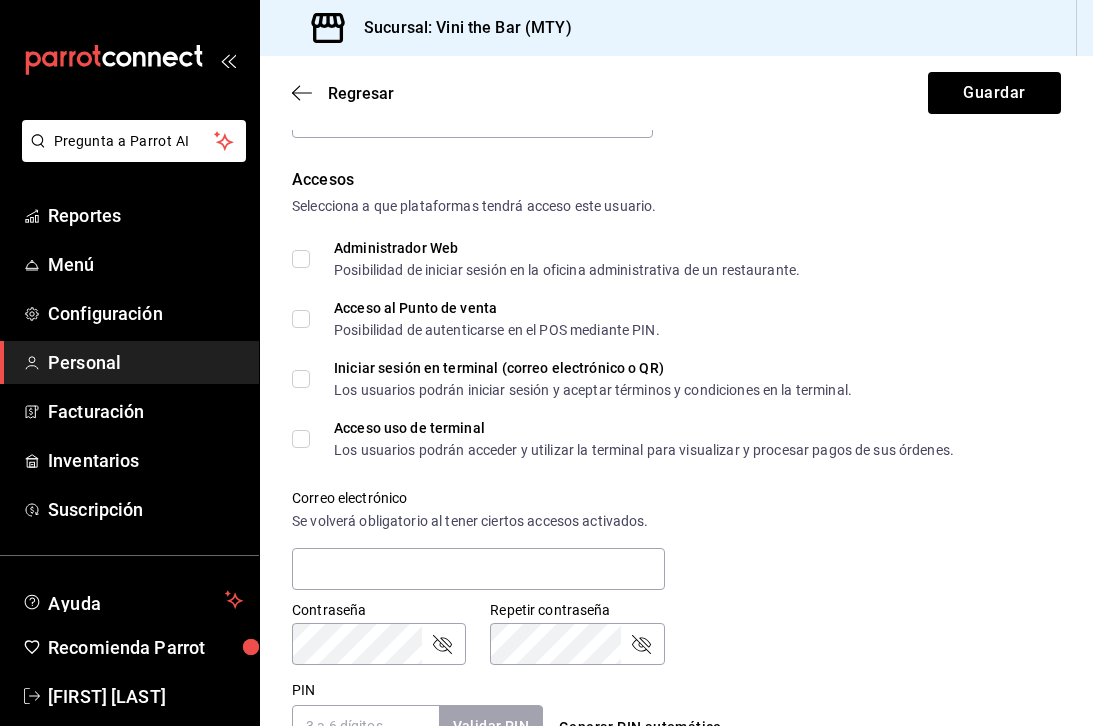 scroll, scrollTop: 407, scrollLeft: 0, axis: vertical 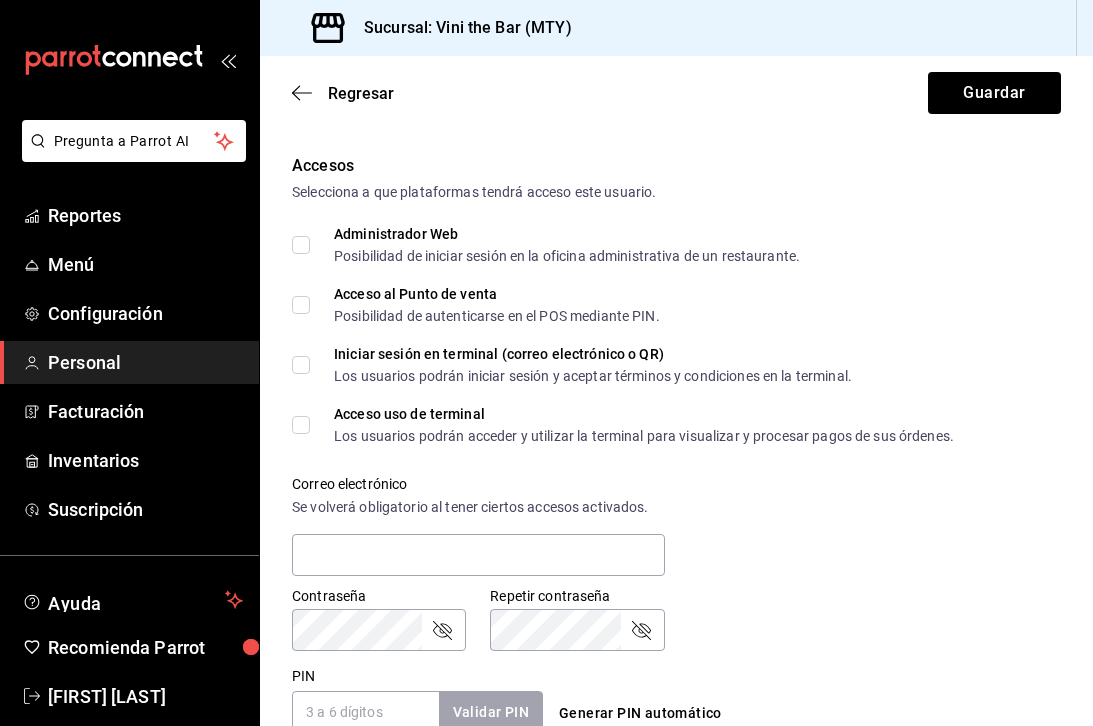 click on "Acceso al Punto de venta Posibilidad de autenticarse en el POS mediante PIN." at bounding box center [301, 305] 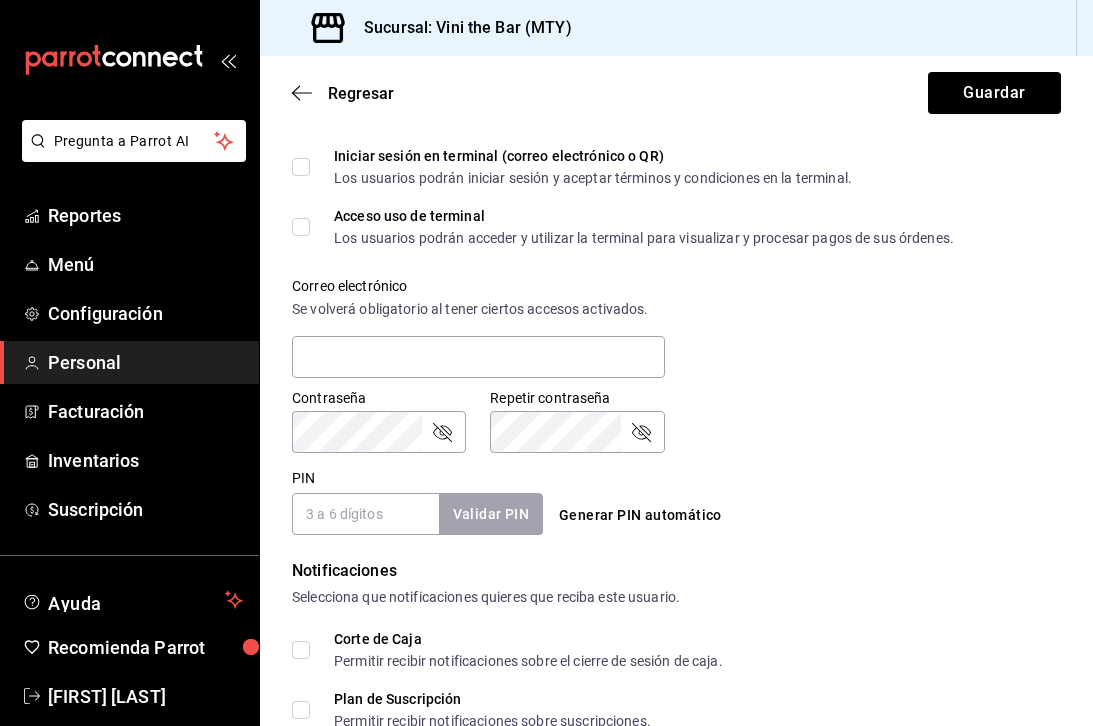 scroll, scrollTop: 675, scrollLeft: 0, axis: vertical 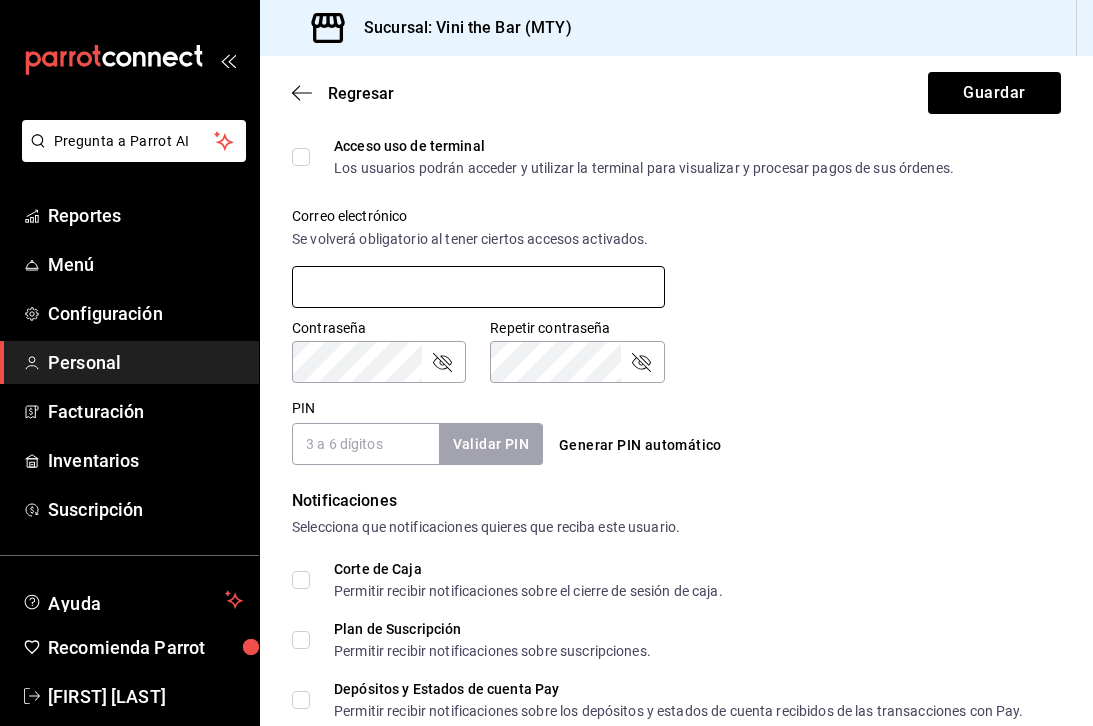 click at bounding box center (478, 287) 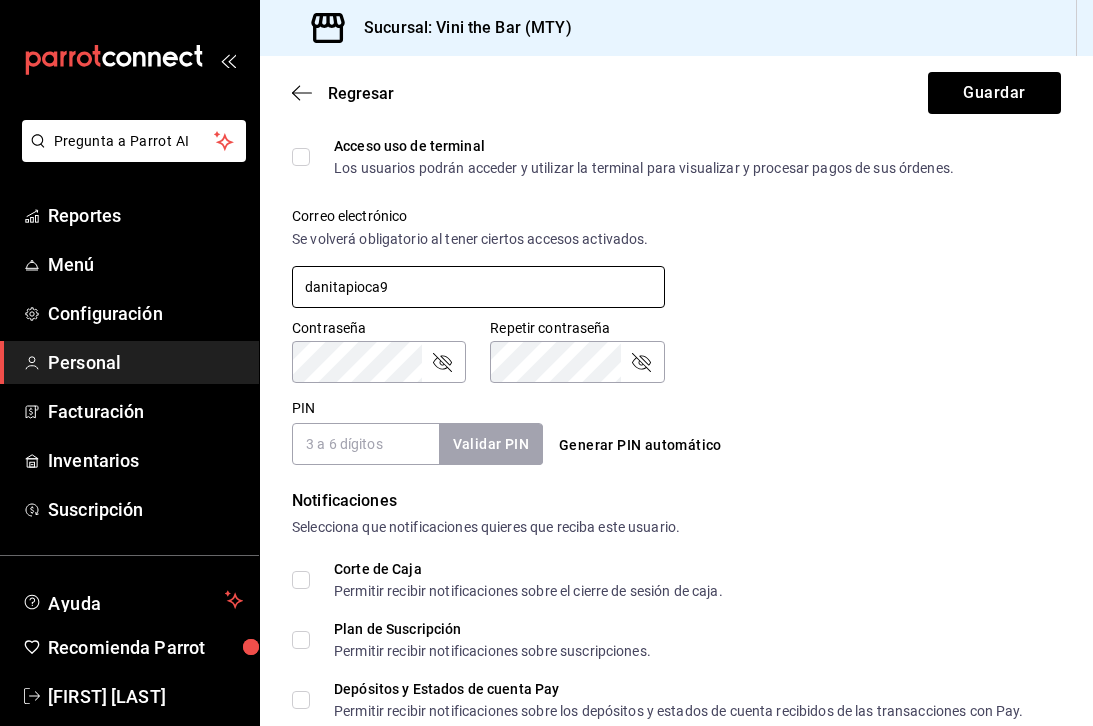 type on "danitapioca9" 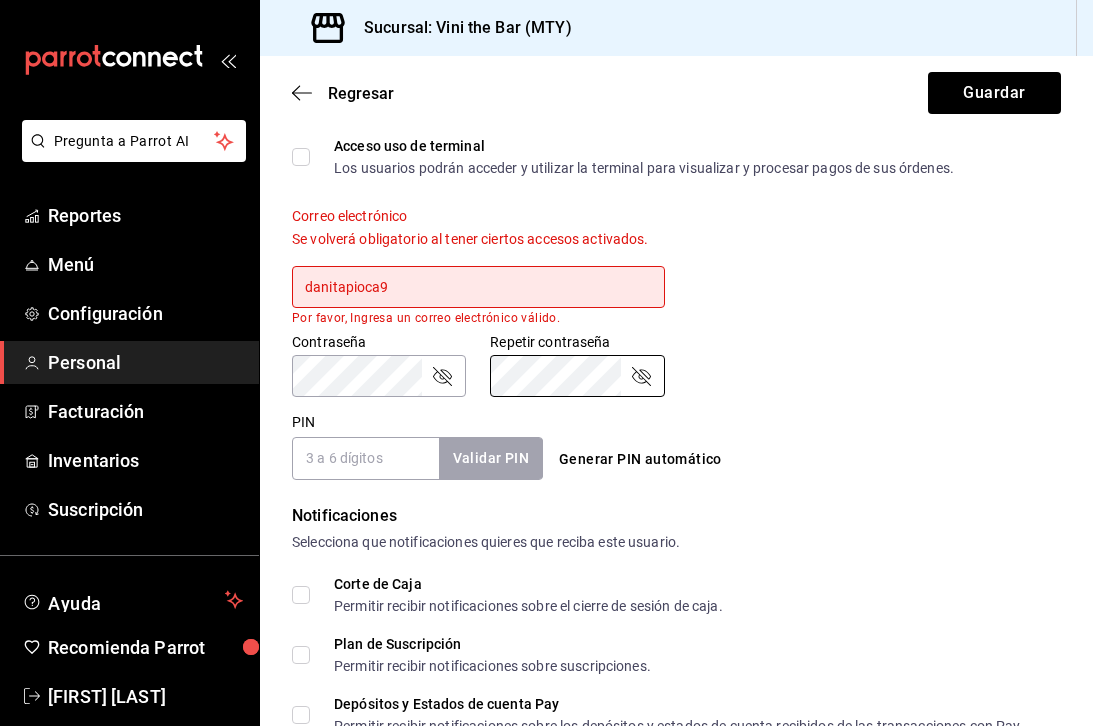 click on "Generar PIN automático" at bounding box center [672, 441] 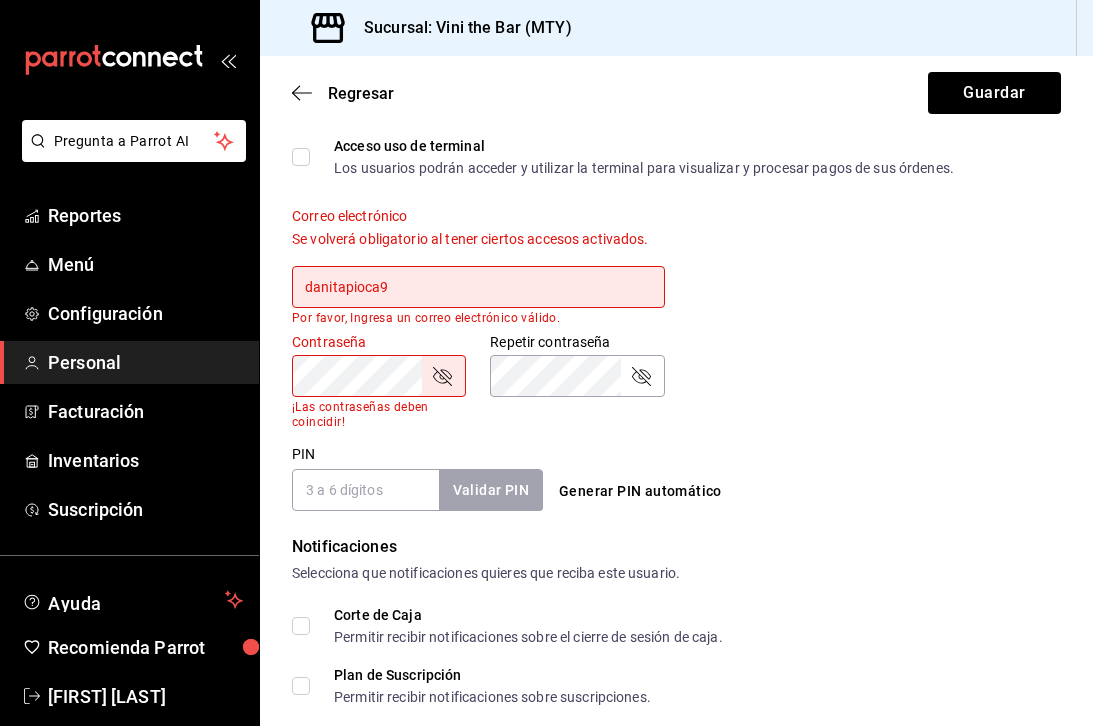 click 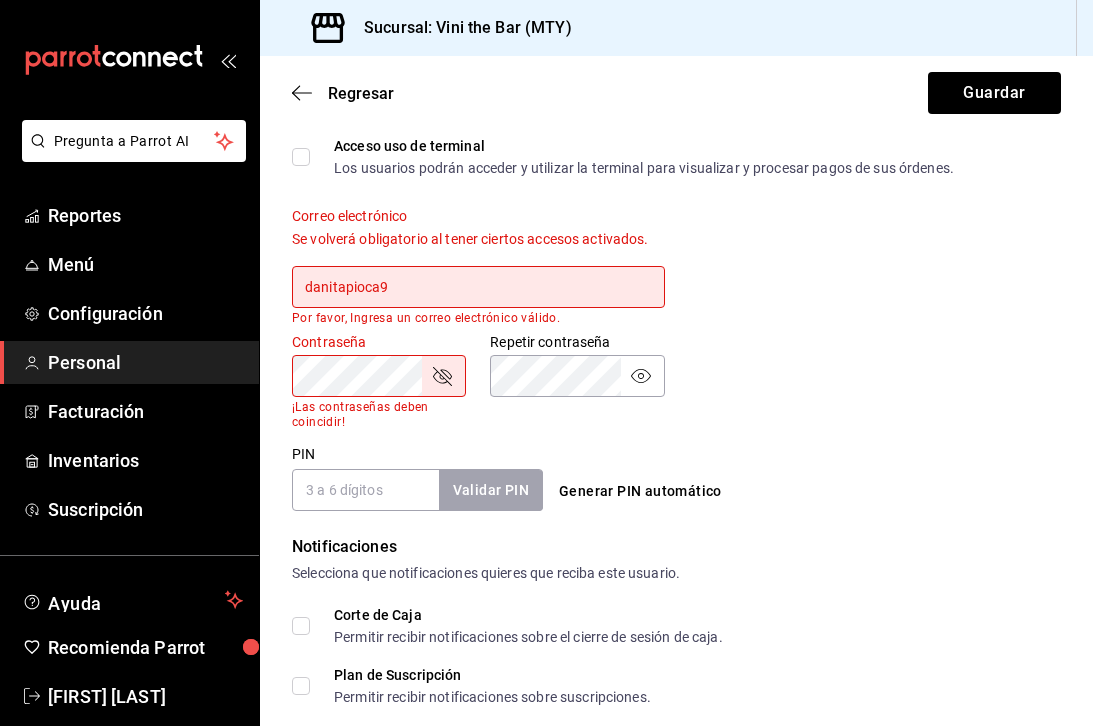 click 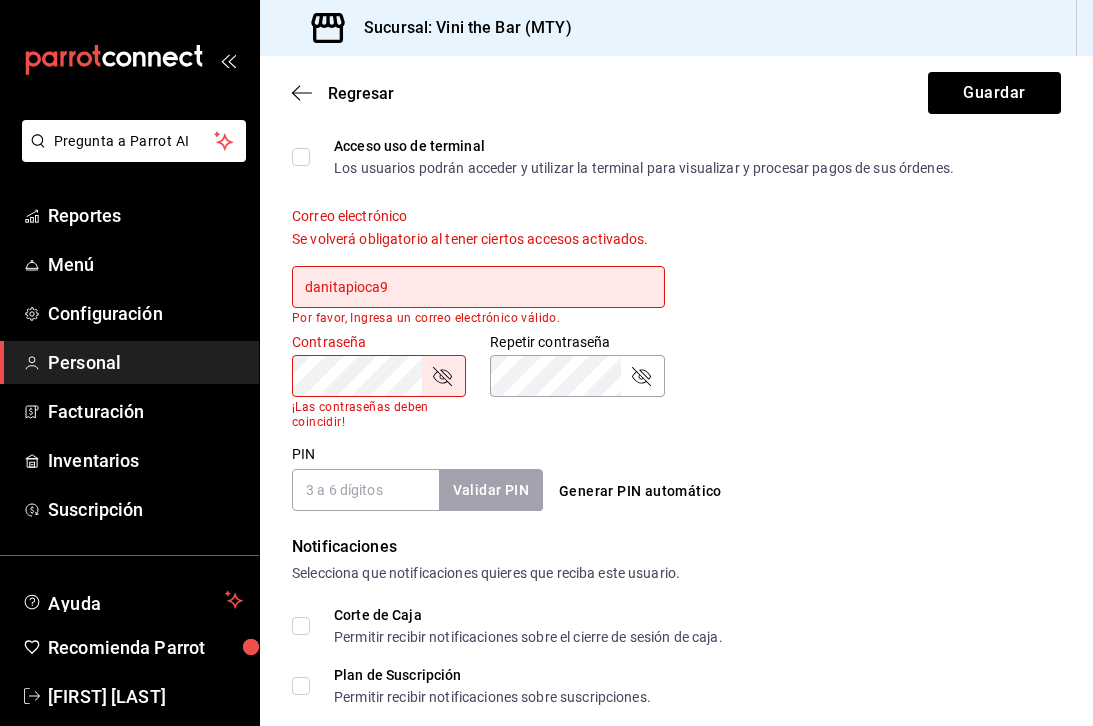 click 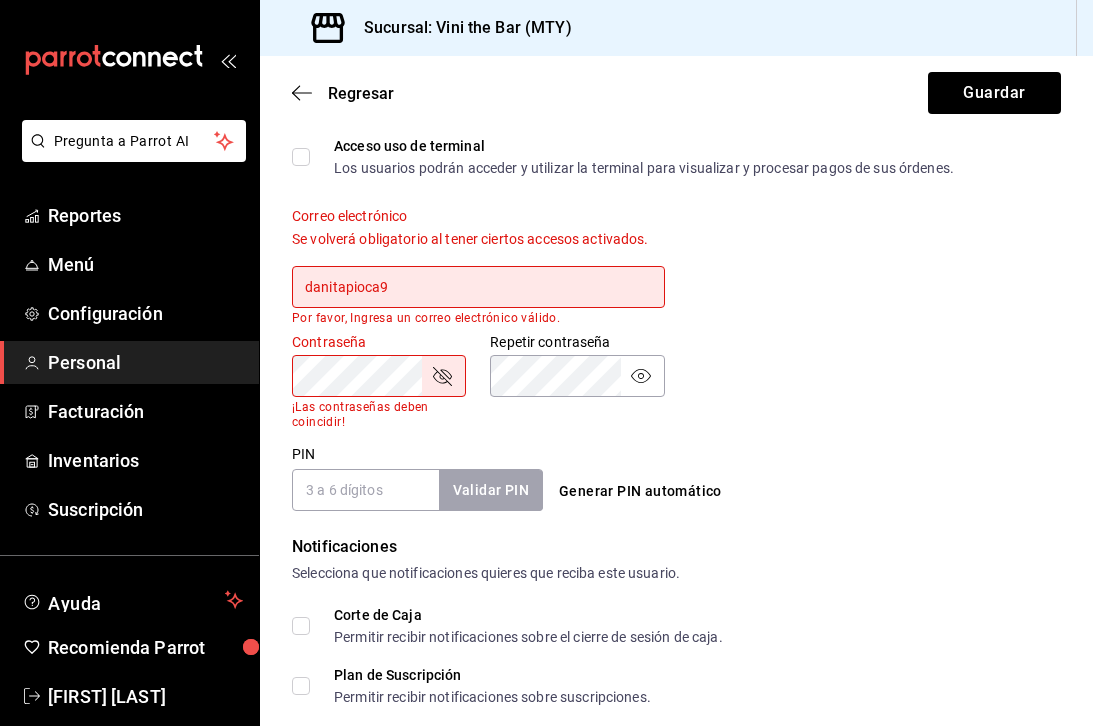 click on "Datos personales Nombre Daniela Apellido Tapia de León Número celular (opcional) +52 [PHONE] Perfil que desempeña Mesero WAITER Accesos Selecciona a que plataformas tendrá acceso este usuario. Administrador Web Posibilidad de iniciar sesión en la oficina administrativa de un restaurante.  Acceso al Punto de venta Posibilidad de autenticarse en el POS mediante PIN.  Iniciar sesión en terminal (correo electrónico o QR) Los usuarios podrán iniciar sesión y aceptar términos y condiciones en la terminal. Acceso uso de terminal Los usuarios podrán acceder y utilizar la terminal para visualizar y procesar pagos de sus órdenes. Correo electrónico Se volverá obligatorio al tener ciertos accesos activados. danitapioca9 Por favor, Ingresa un correo electrónico válido. Contraseña Contraseña ¡Las contraseñas deben coincidir! Repetir contraseña Repetir contraseña PIN Validar PIN ​ Generar PIN automático Notificaciones Selecciona que notificaciones quieres que reciba este usuario. Roles" at bounding box center (676, 204) 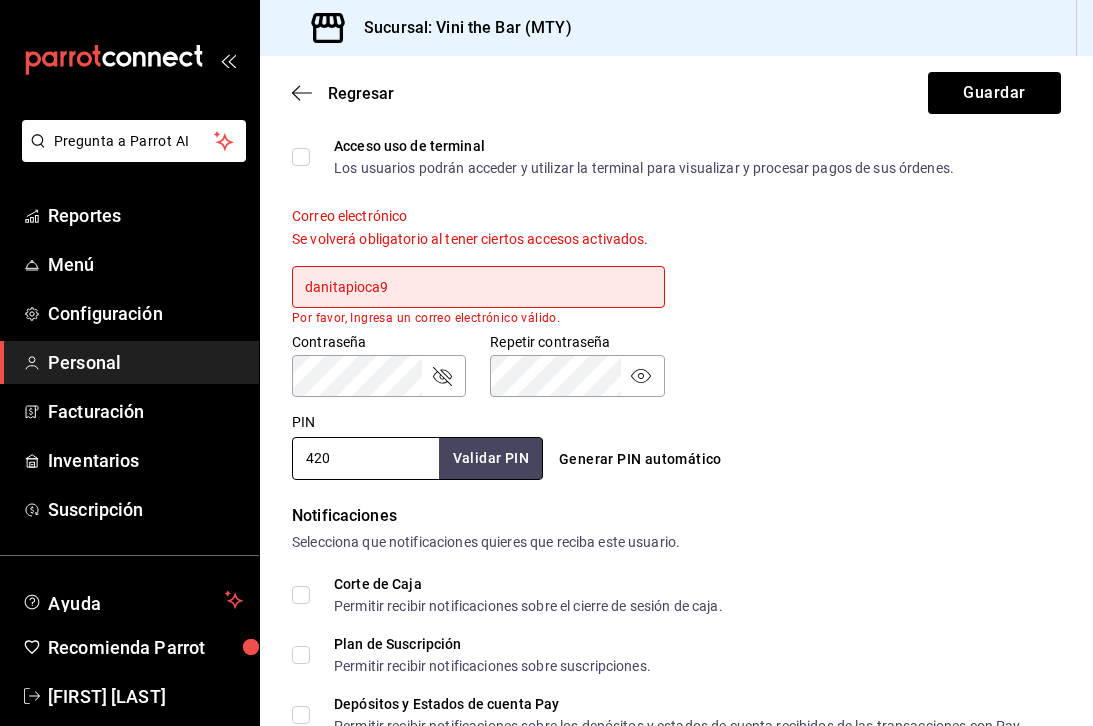 type on "420" 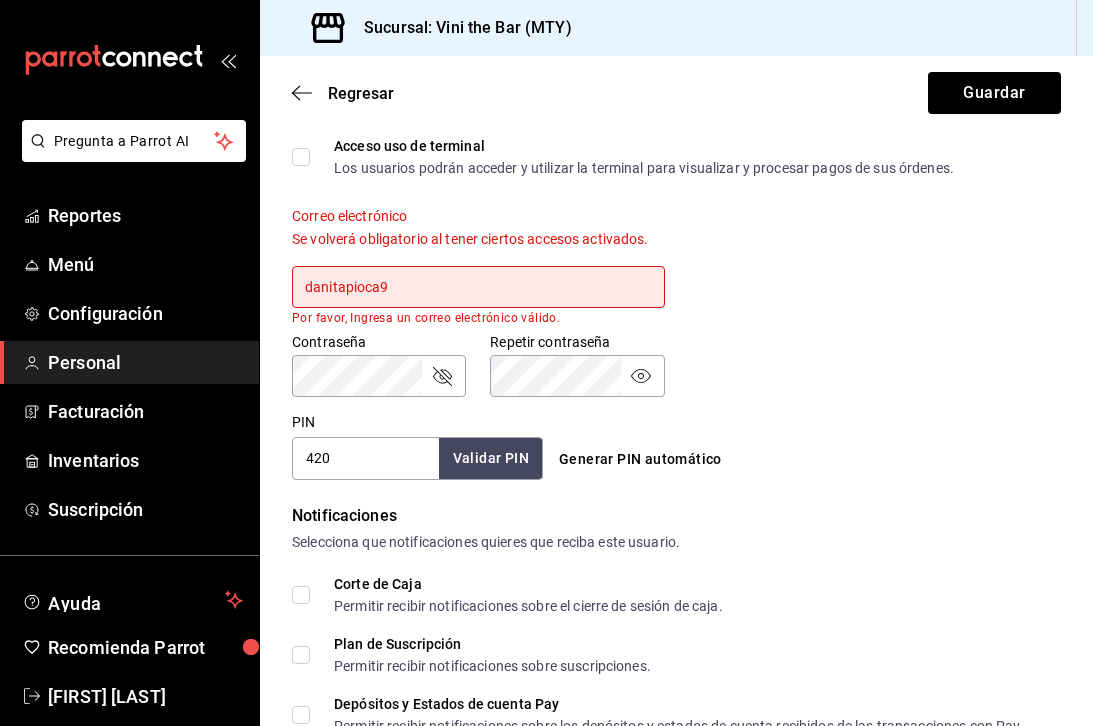 click on "danitapioca9" at bounding box center [478, 287] 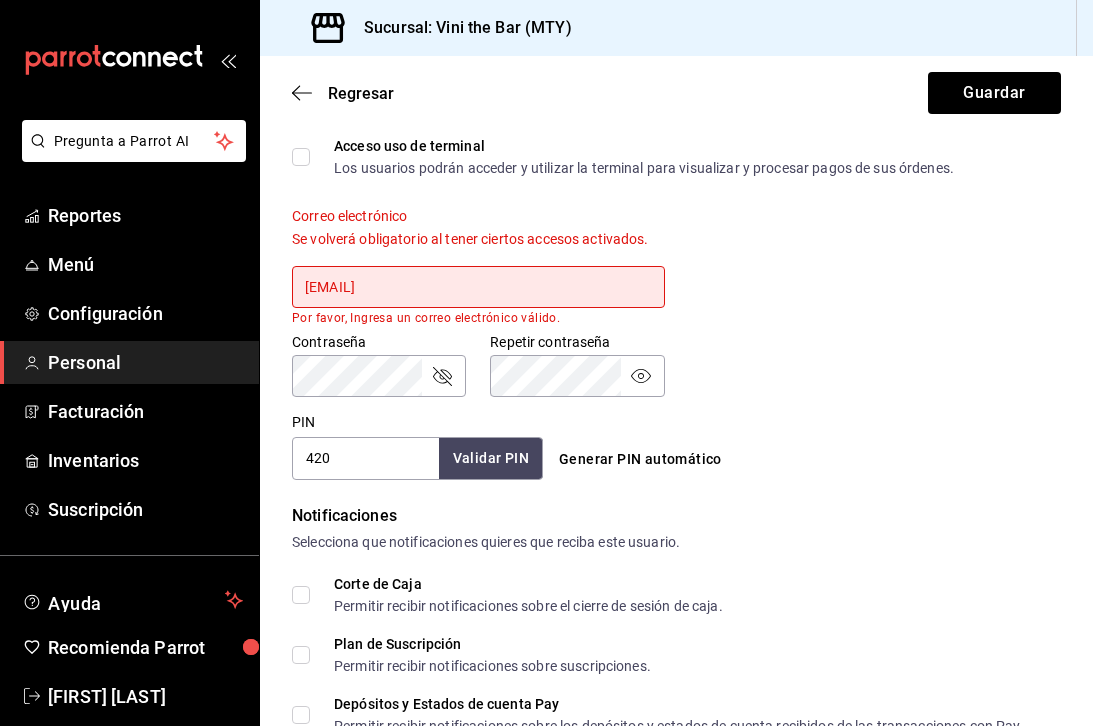 type on "[EMAIL]" 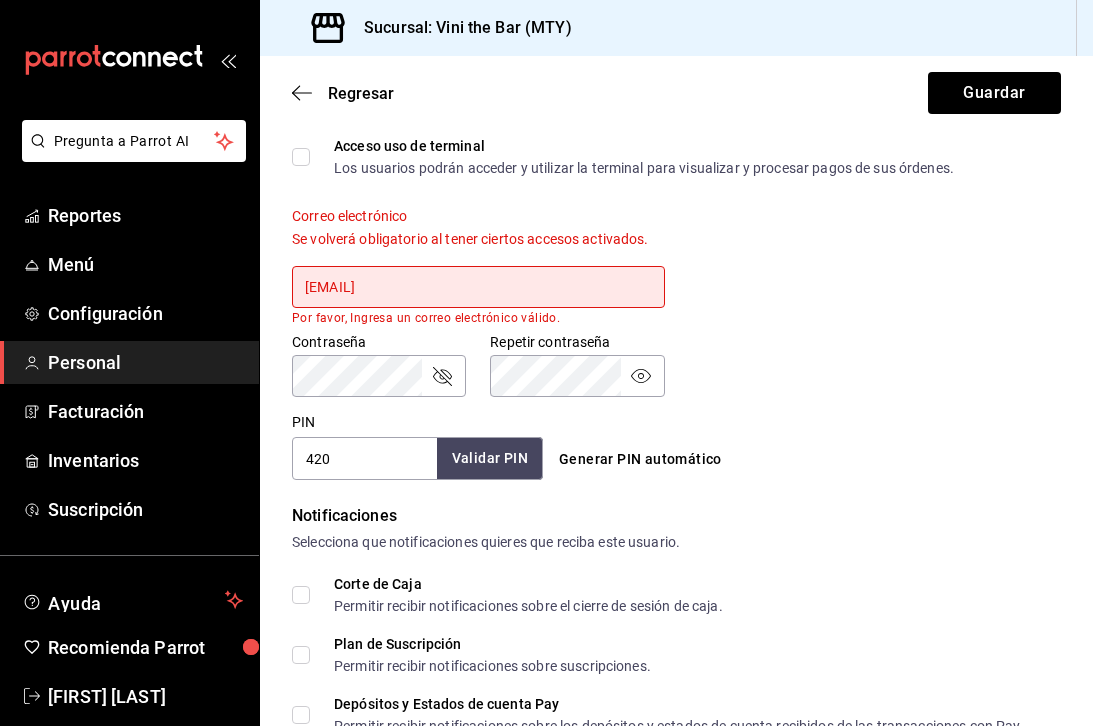 click on "Validar PIN" at bounding box center [490, 458] 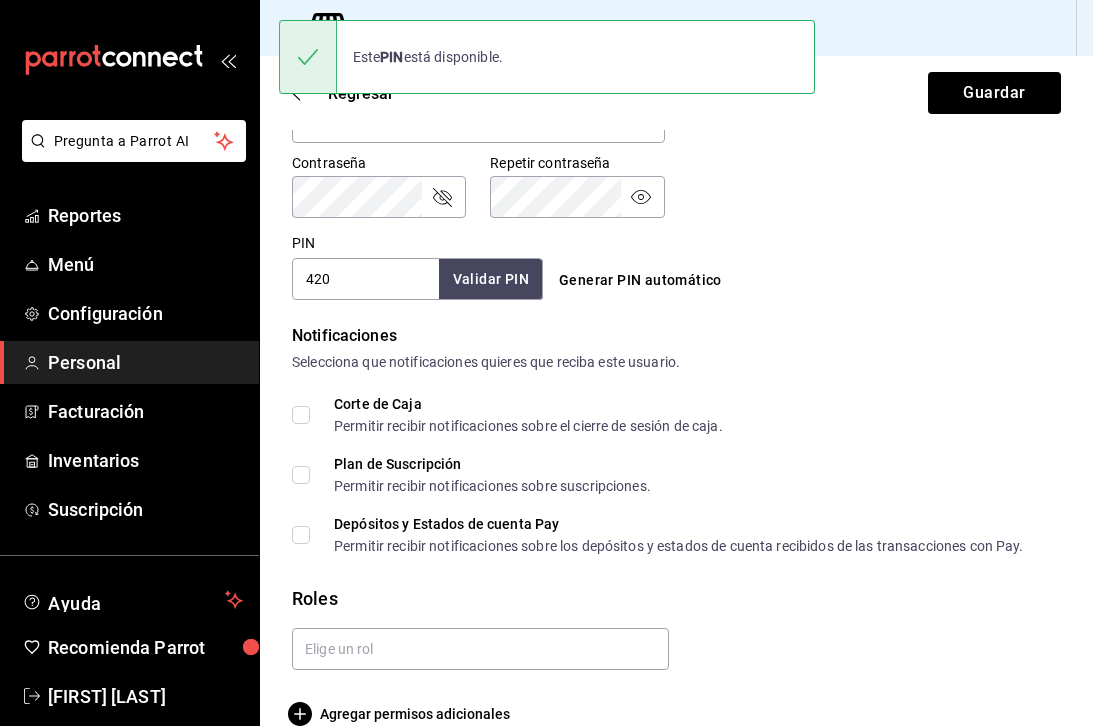 scroll, scrollTop: 872, scrollLeft: 0, axis: vertical 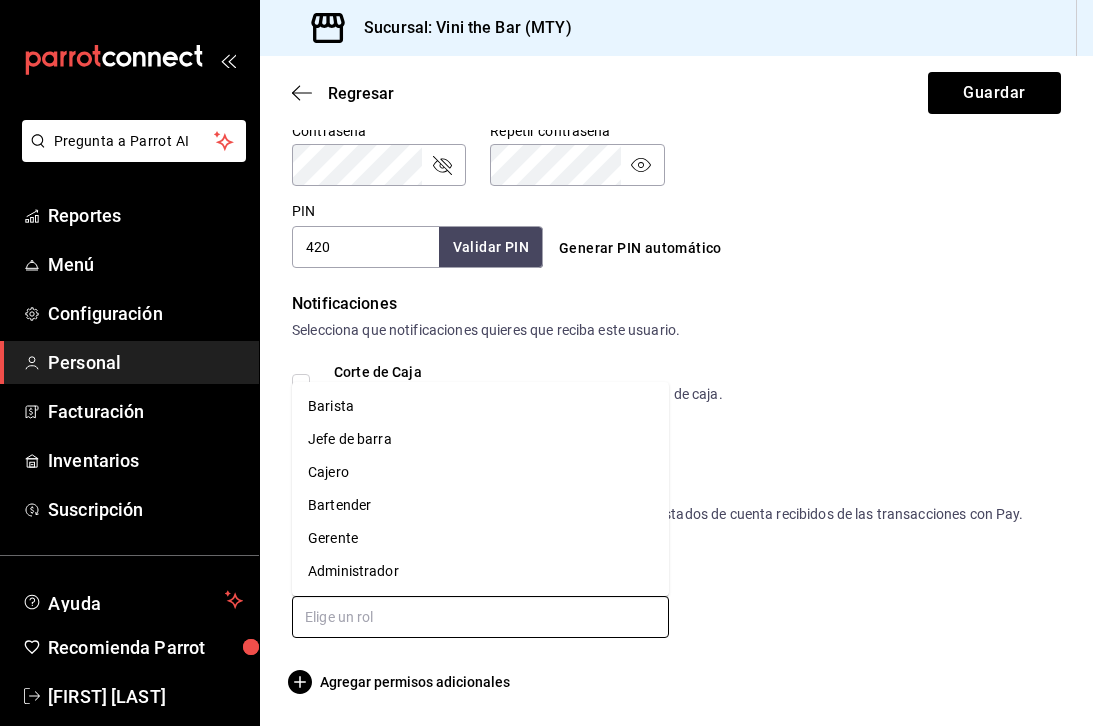 click at bounding box center [480, 617] 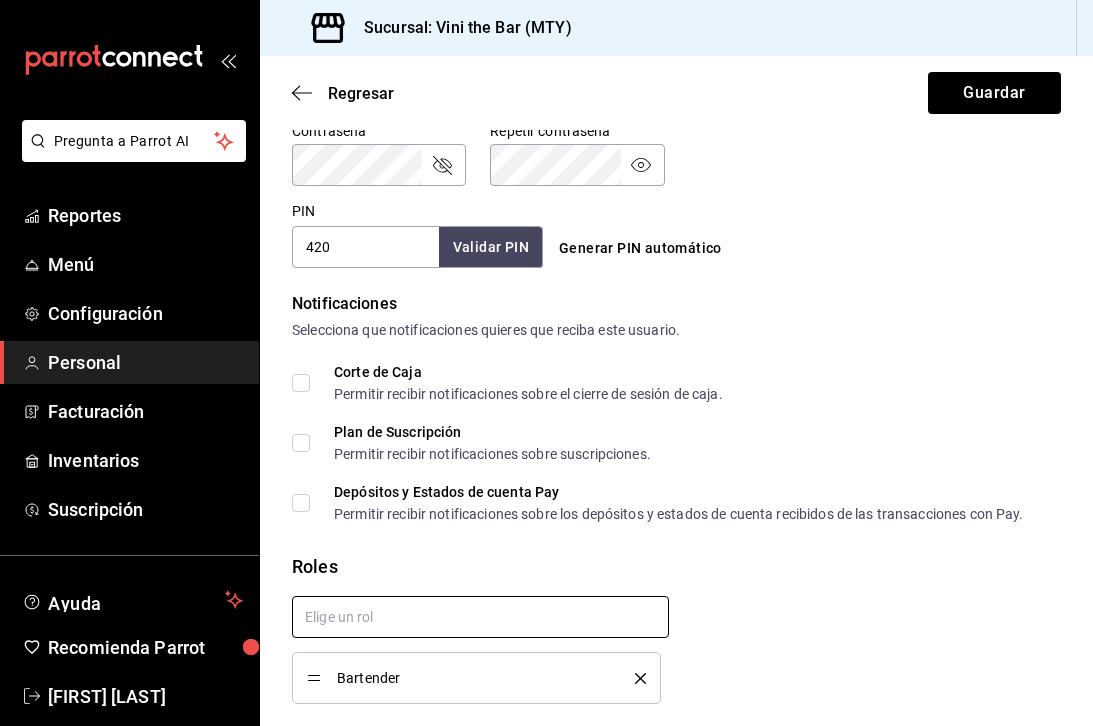 checkbox on "true" 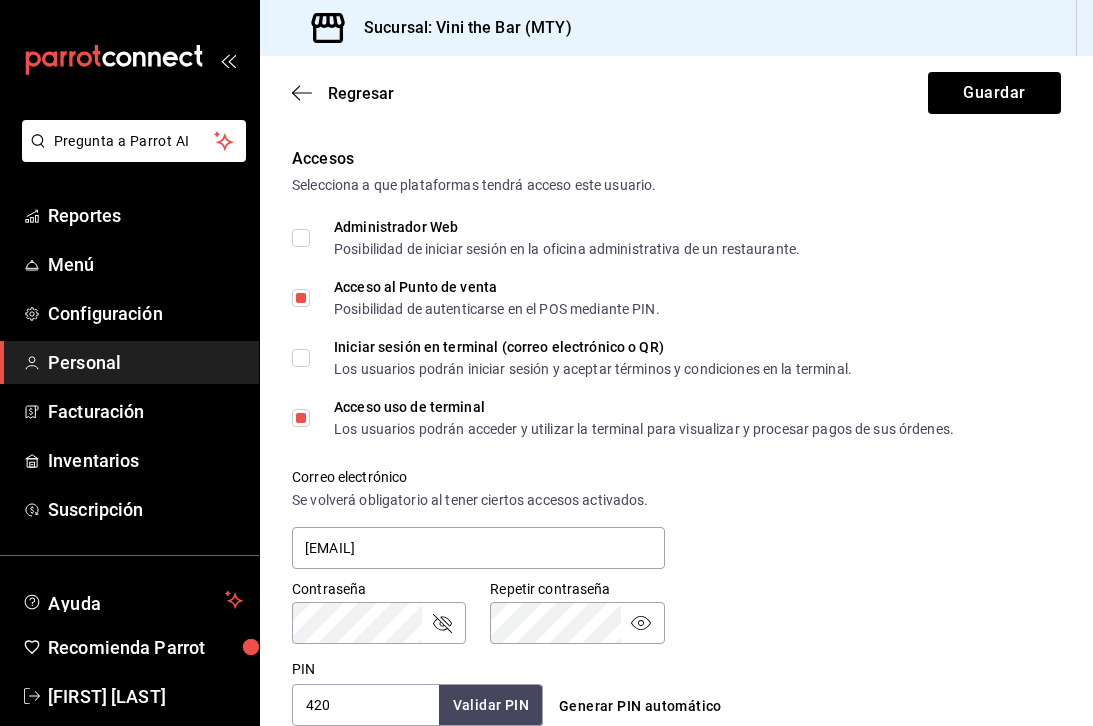 scroll, scrollTop: 196, scrollLeft: 0, axis: vertical 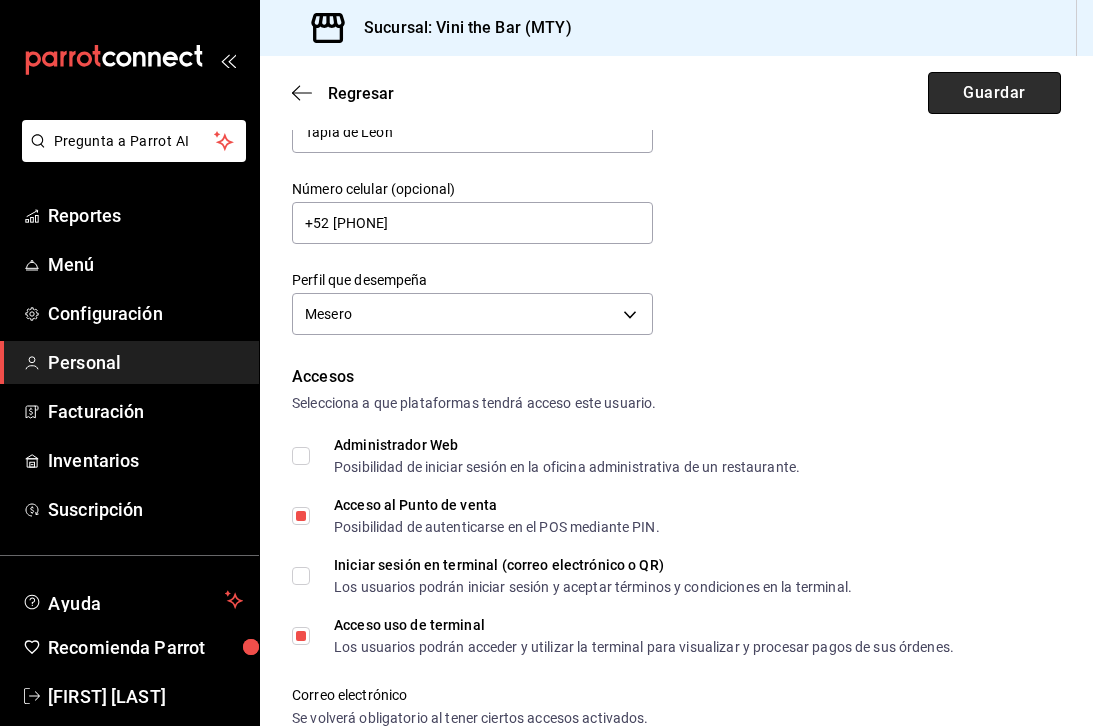 click on "Guardar" at bounding box center (994, 93) 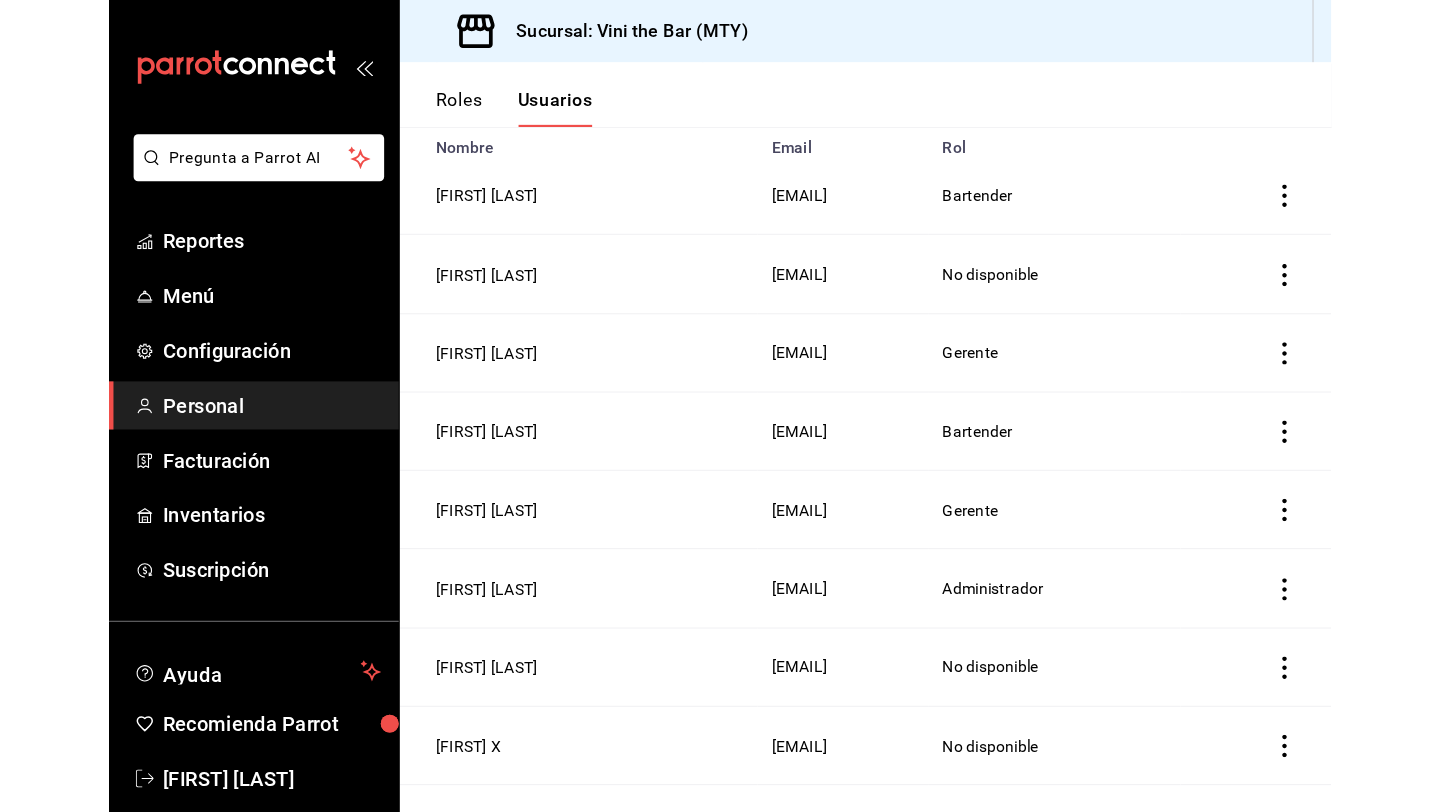 scroll, scrollTop: 0, scrollLeft: 0, axis: both 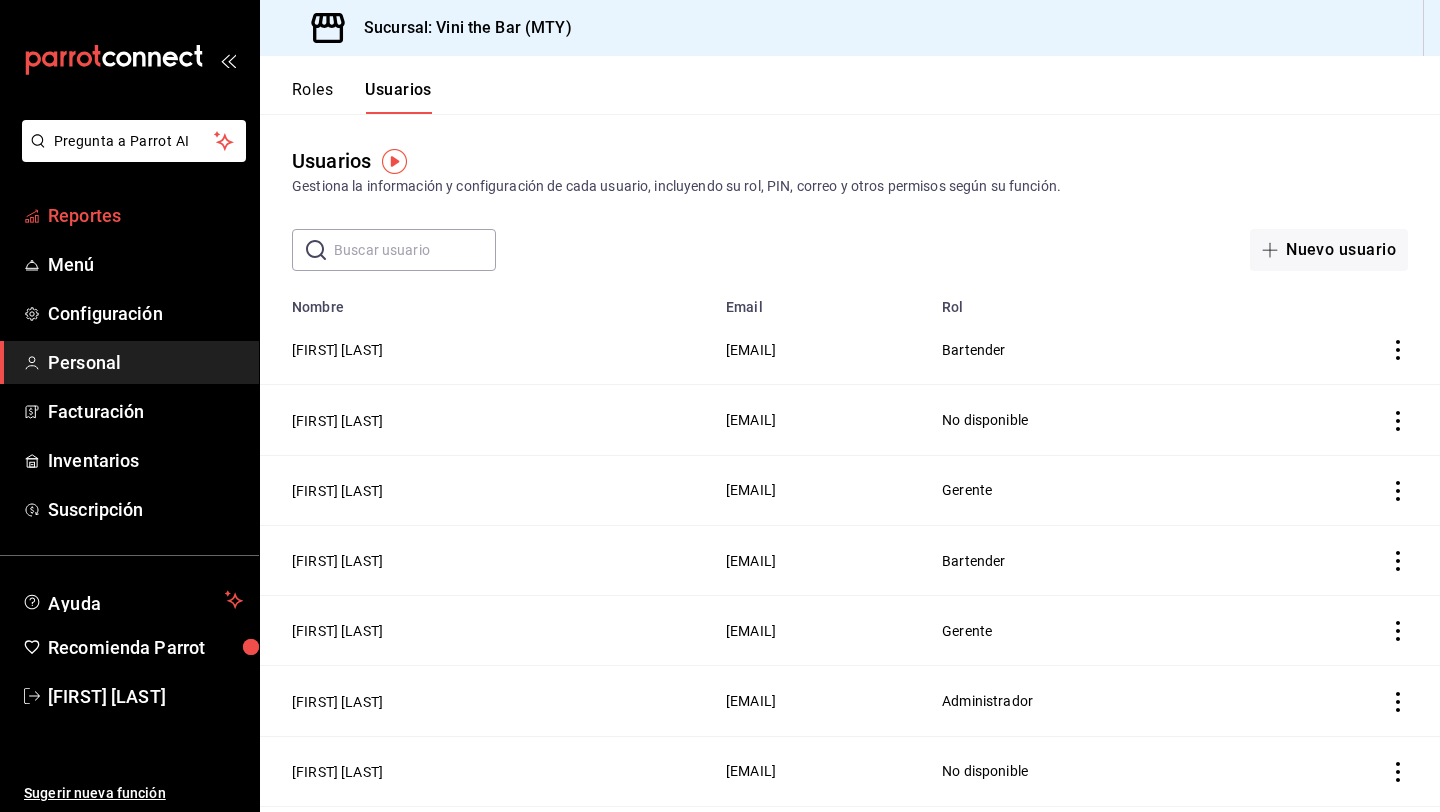 click on "Reportes" at bounding box center [145, 215] 